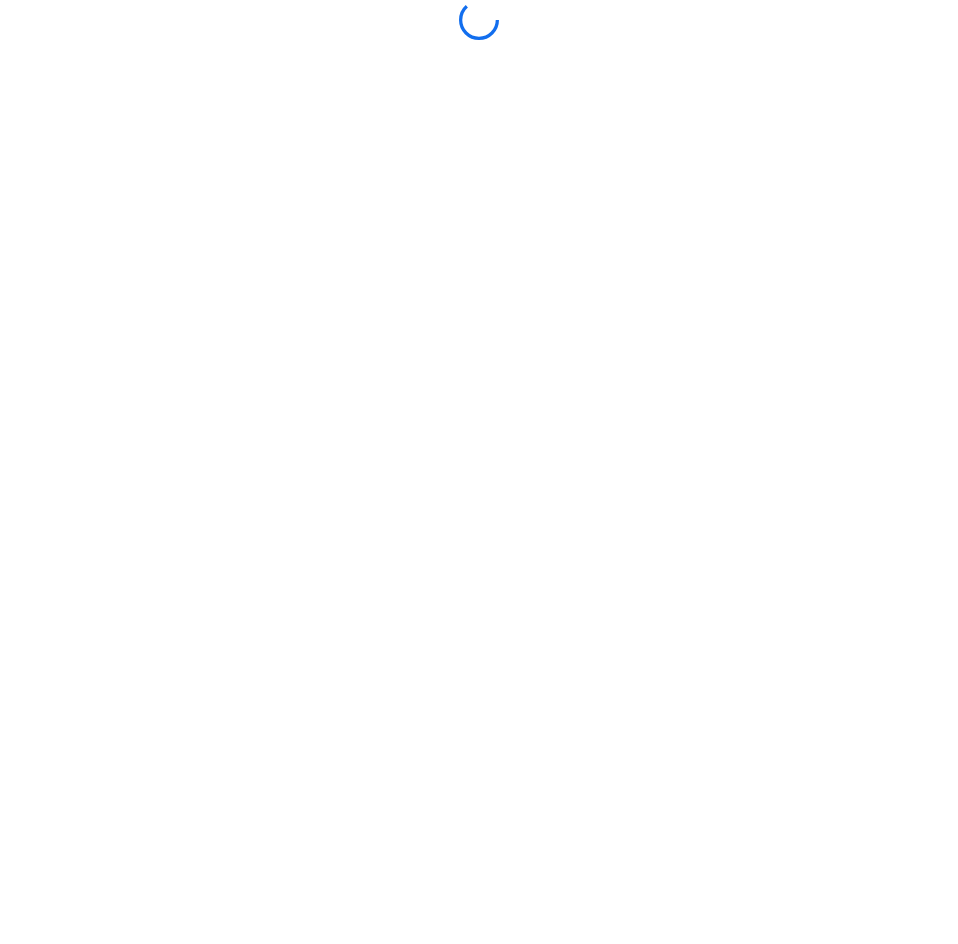 scroll, scrollTop: 0, scrollLeft: 0, axis: both 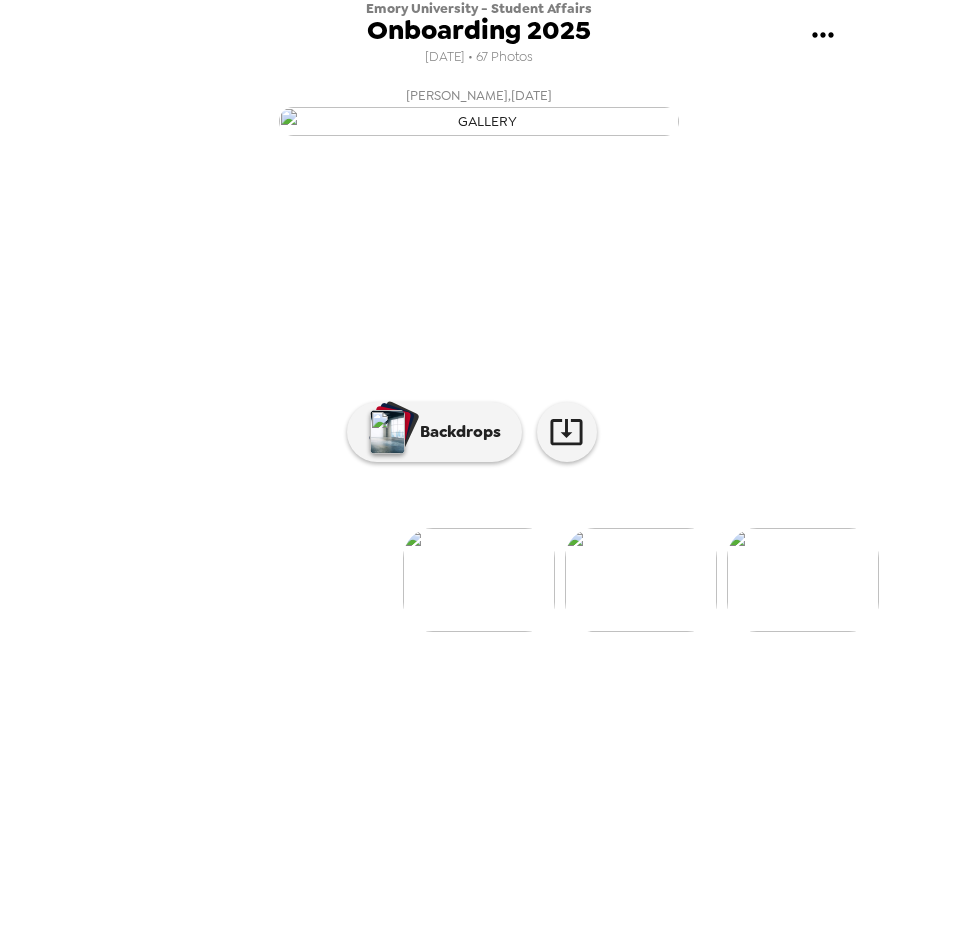 click at bounding box center (803, 580) 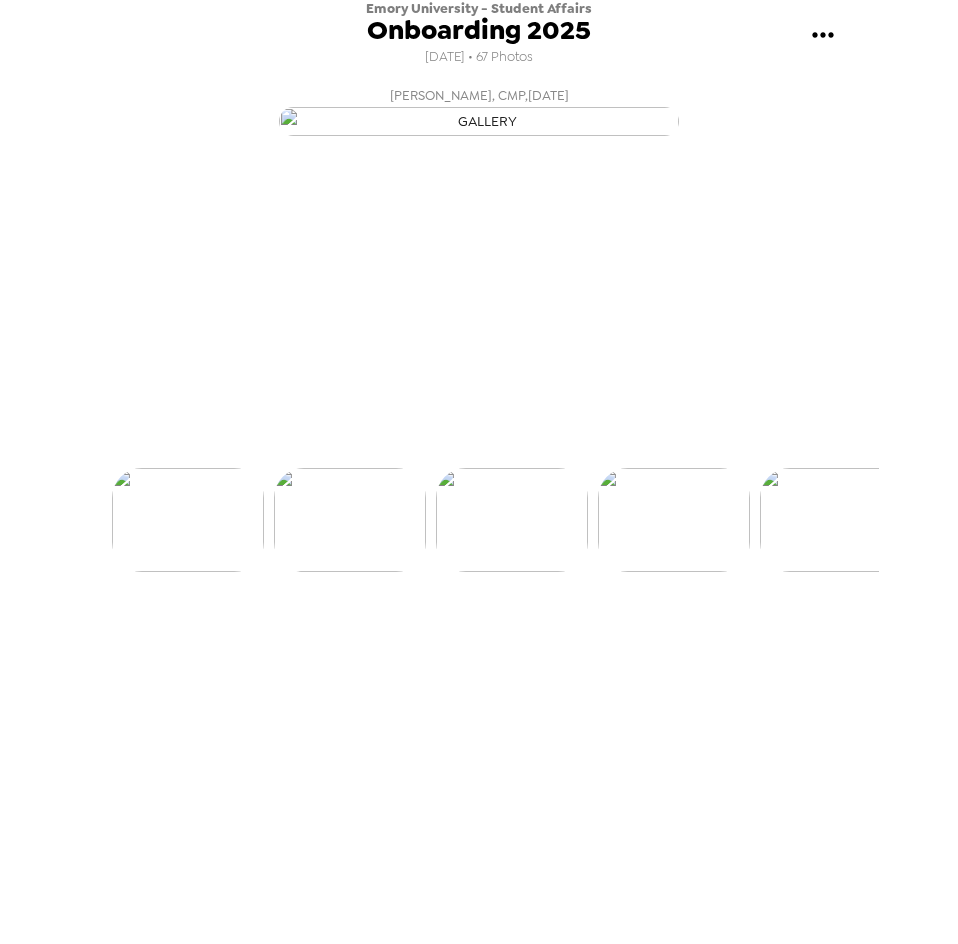 scroll, scrollTop: 0, scrollLeft: 324, axis: horizontal 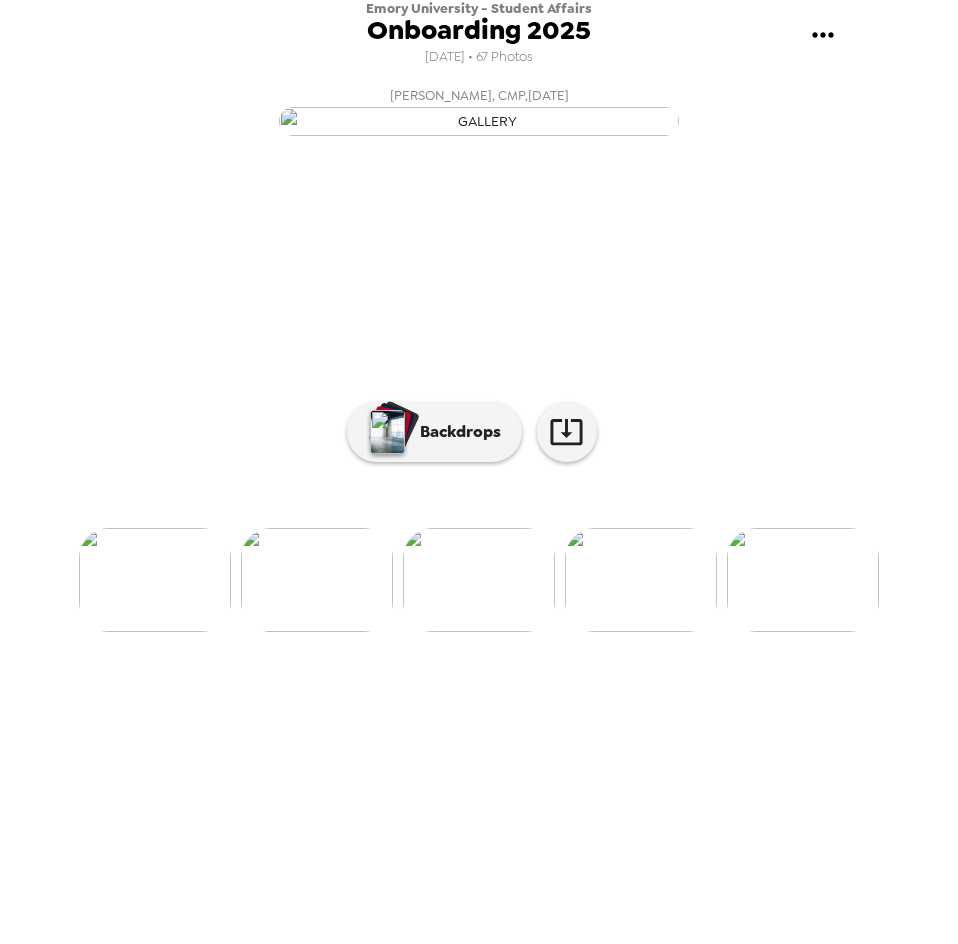 click at bounding box center (803, 580) 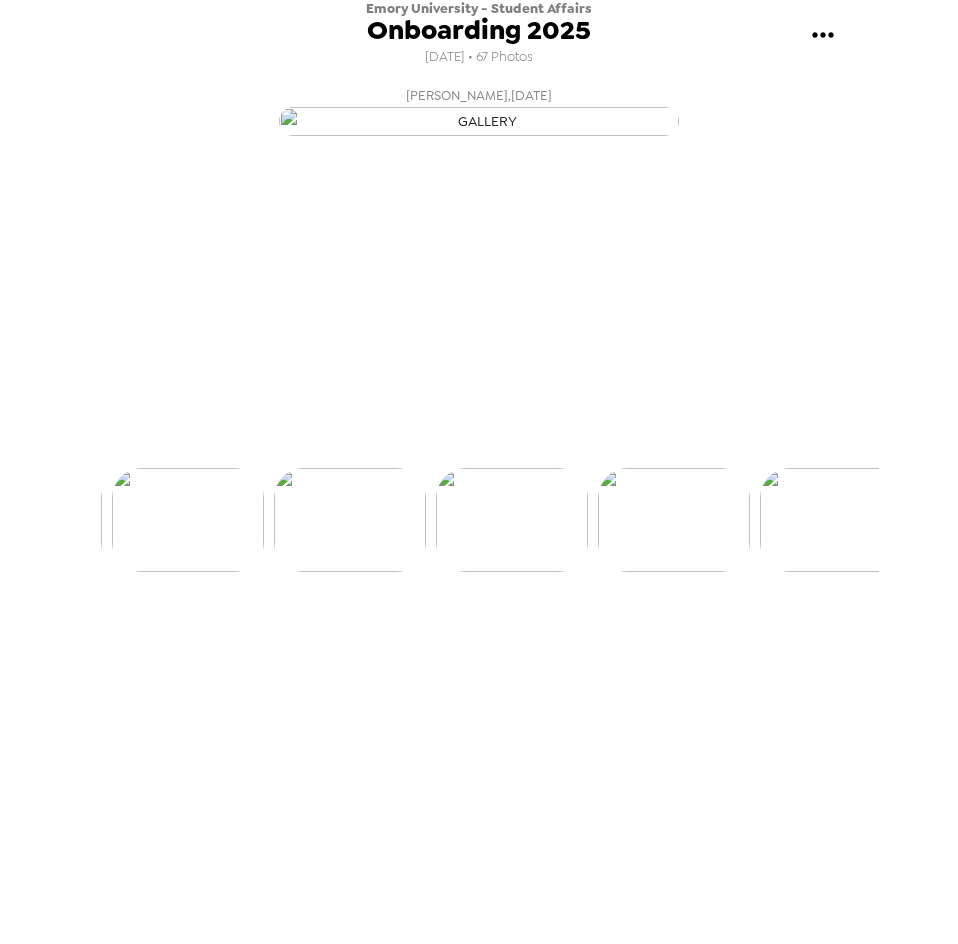 scroll, scrollTop: 0, scrollLeft: 647, axis: horizontal 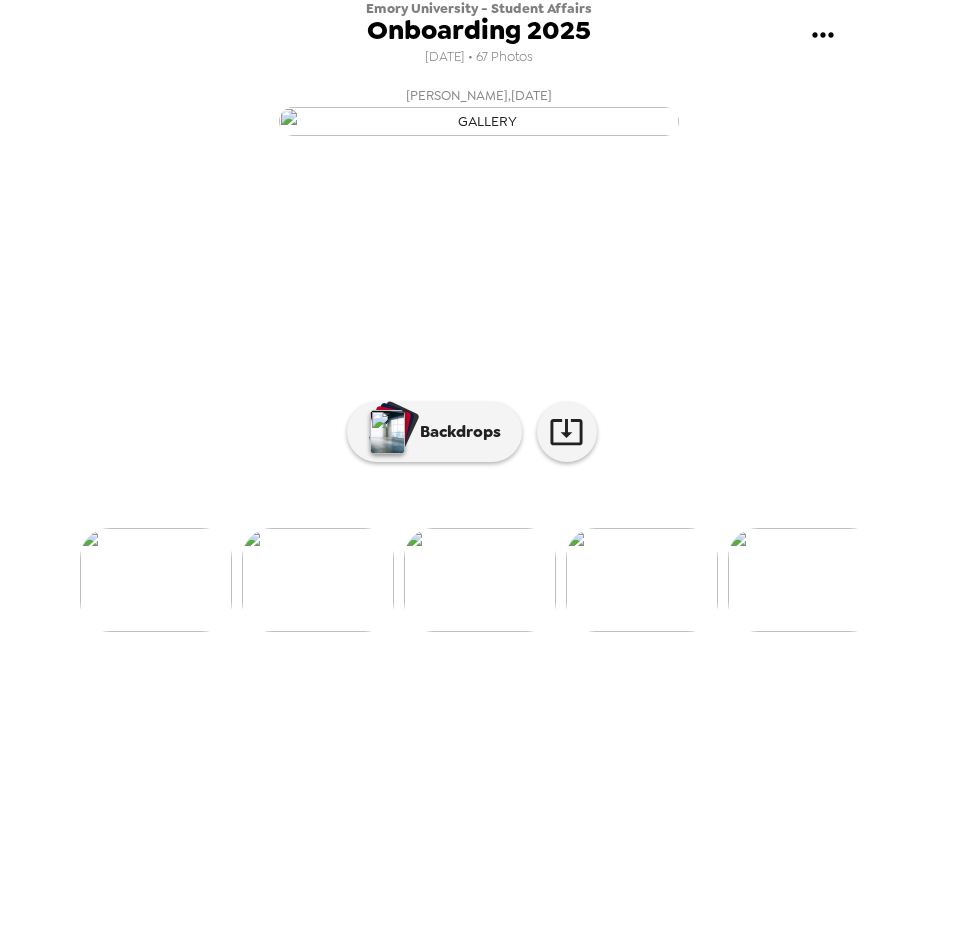 click at bounding box center [642, 580] 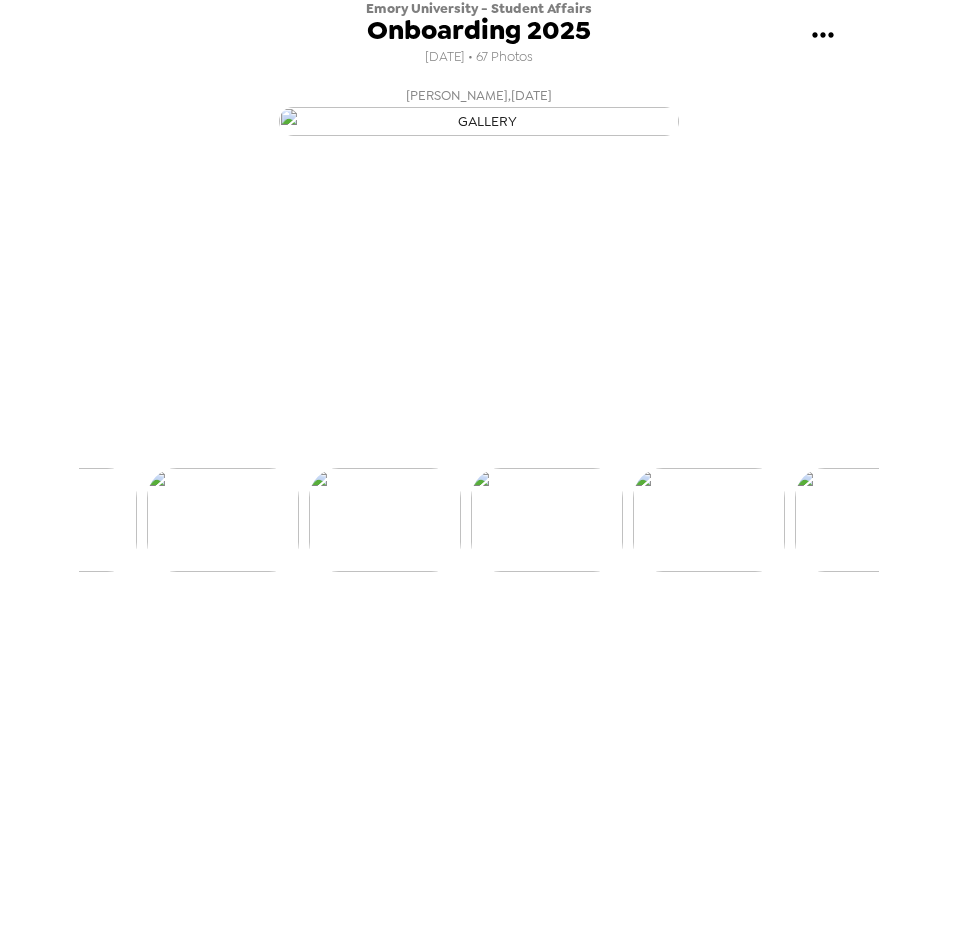 scroll, scrollTop: 0, scrollLeft: 809, axis: horizontal 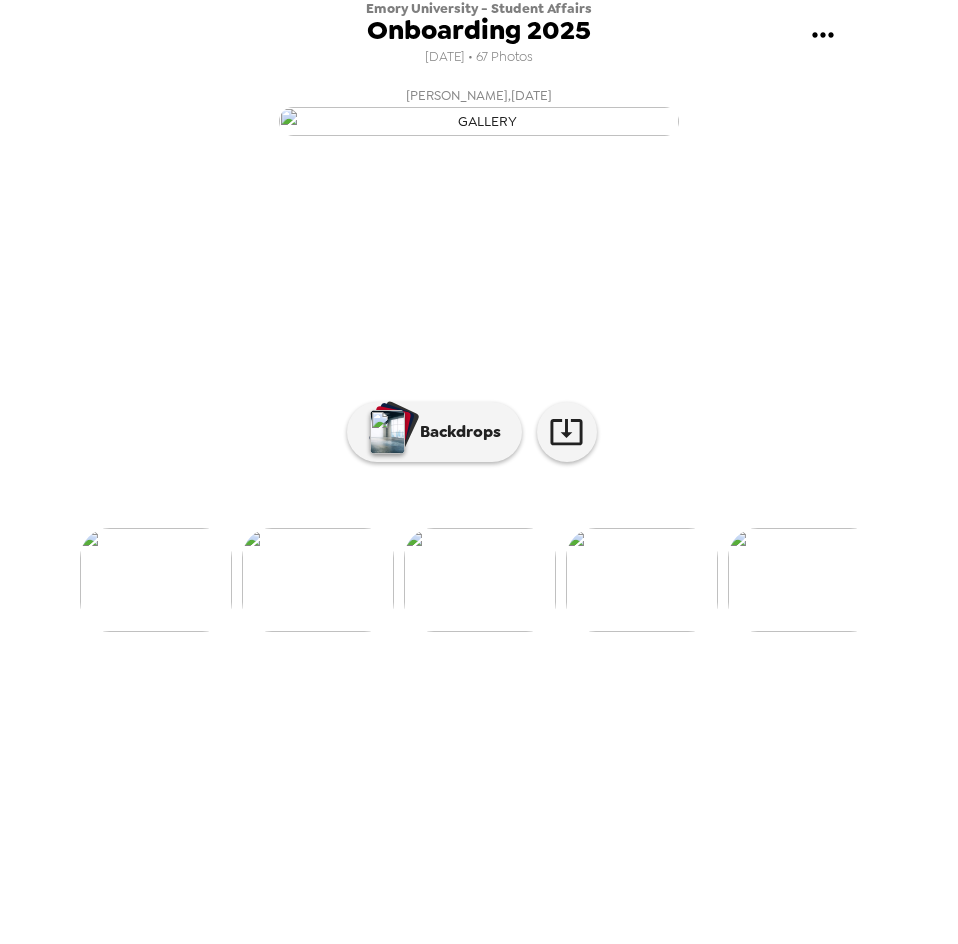 click at bounding box center [642, 580] 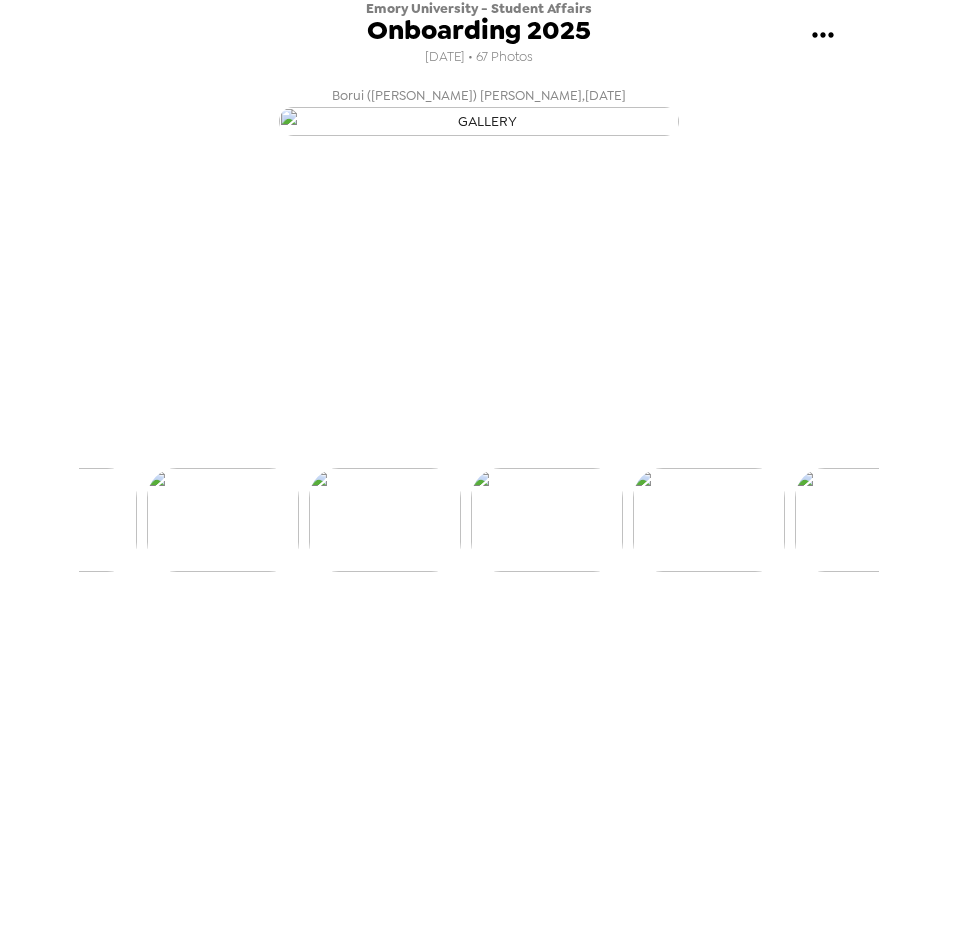 scroll, scrollTop: 0, scrollLeft: 971, axis: horizontal 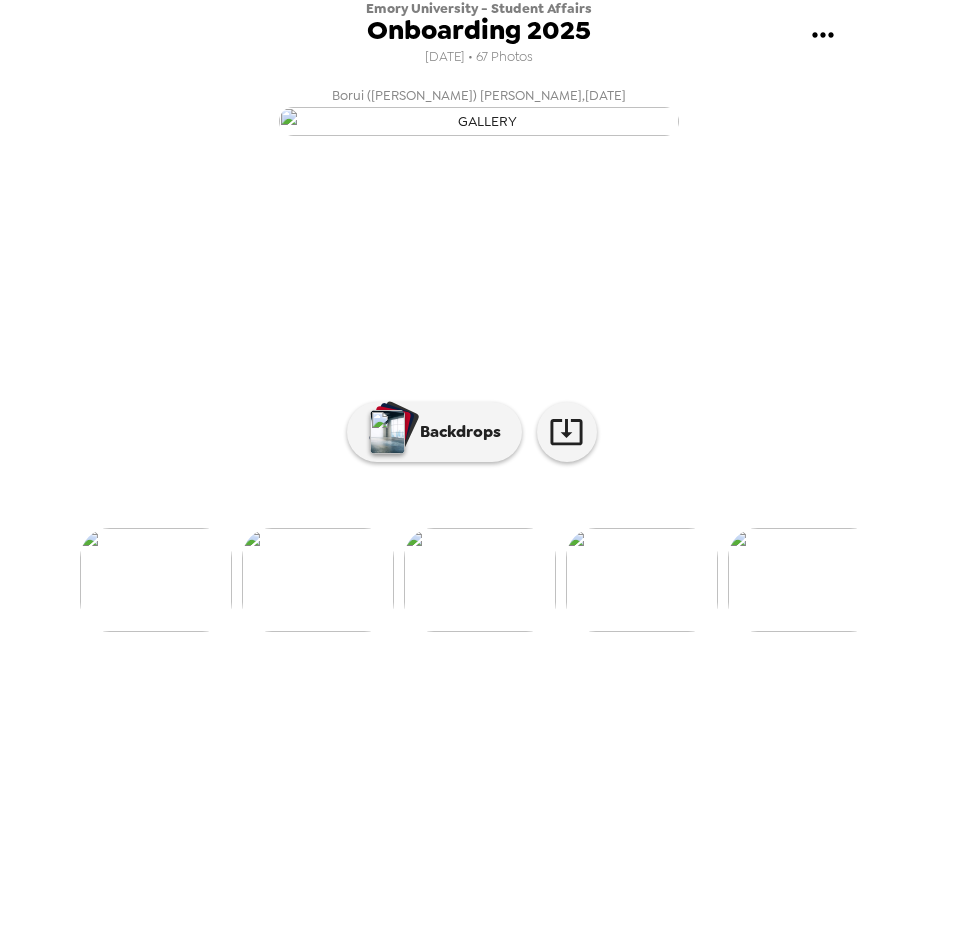 click at bounding box center [804, 580] 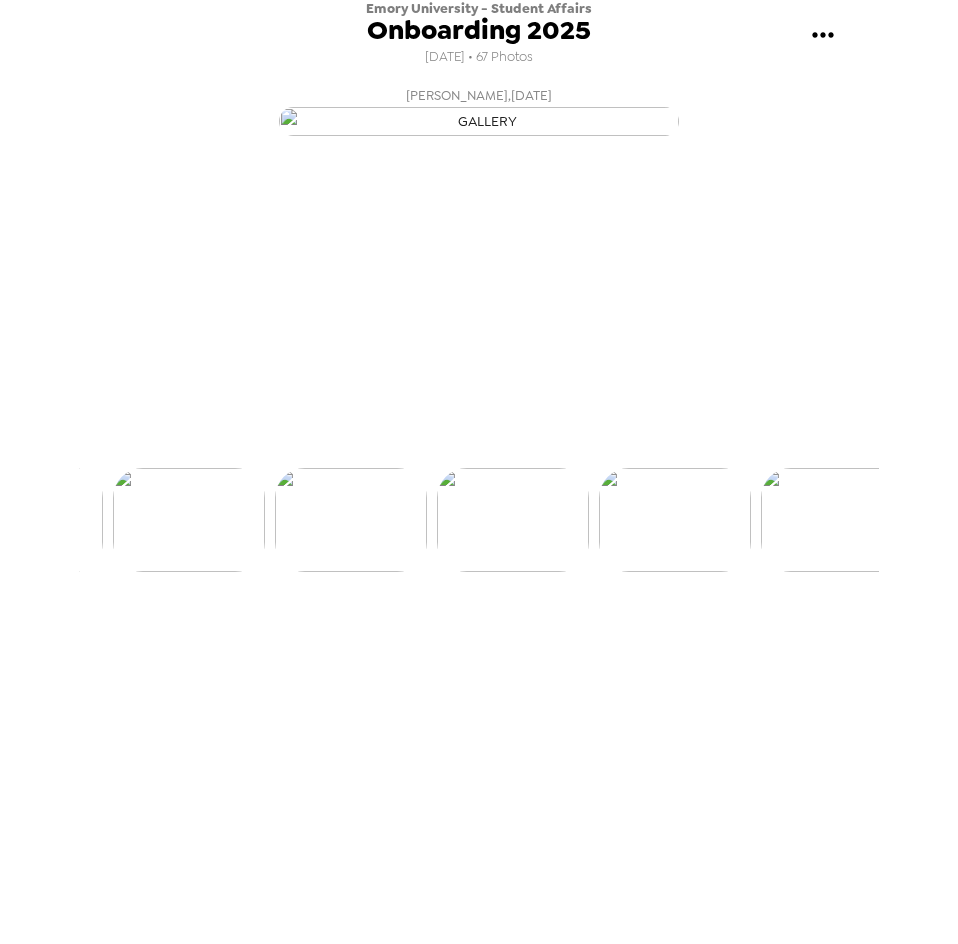 scroll, scrollTop: 0, scrollLeft: 1295, axis: horizontal 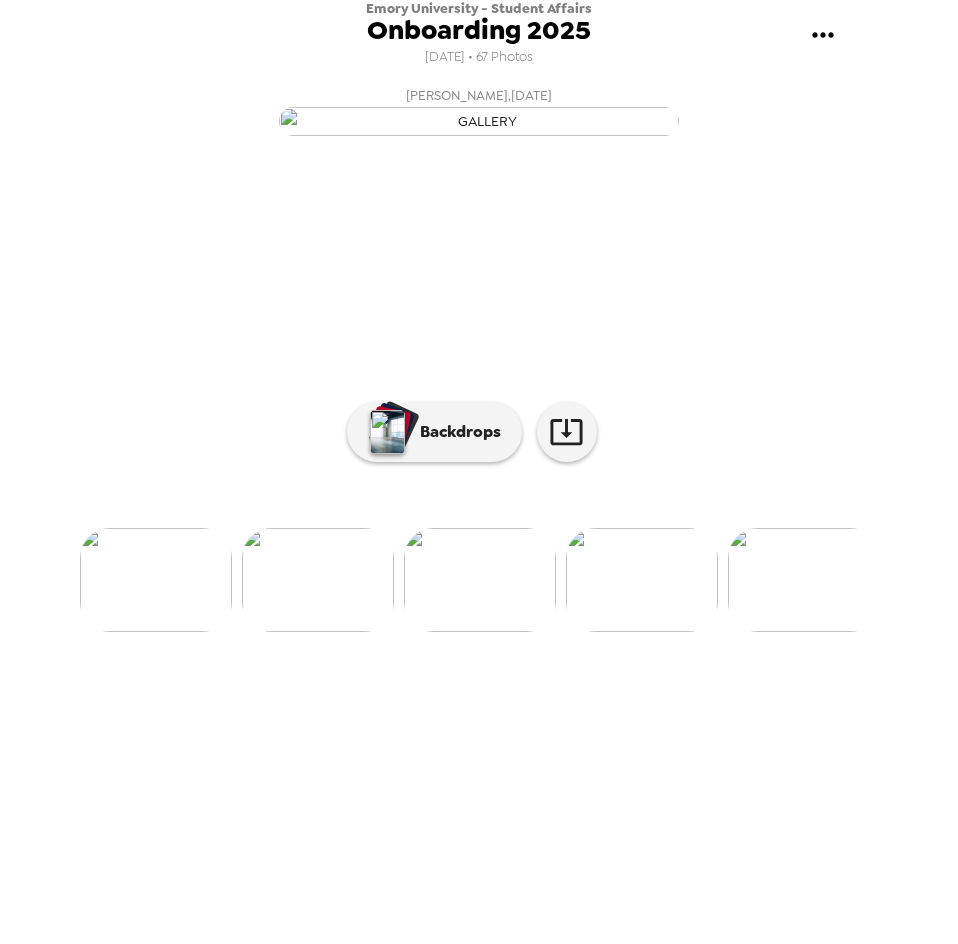click at bounding box center (804, 580) 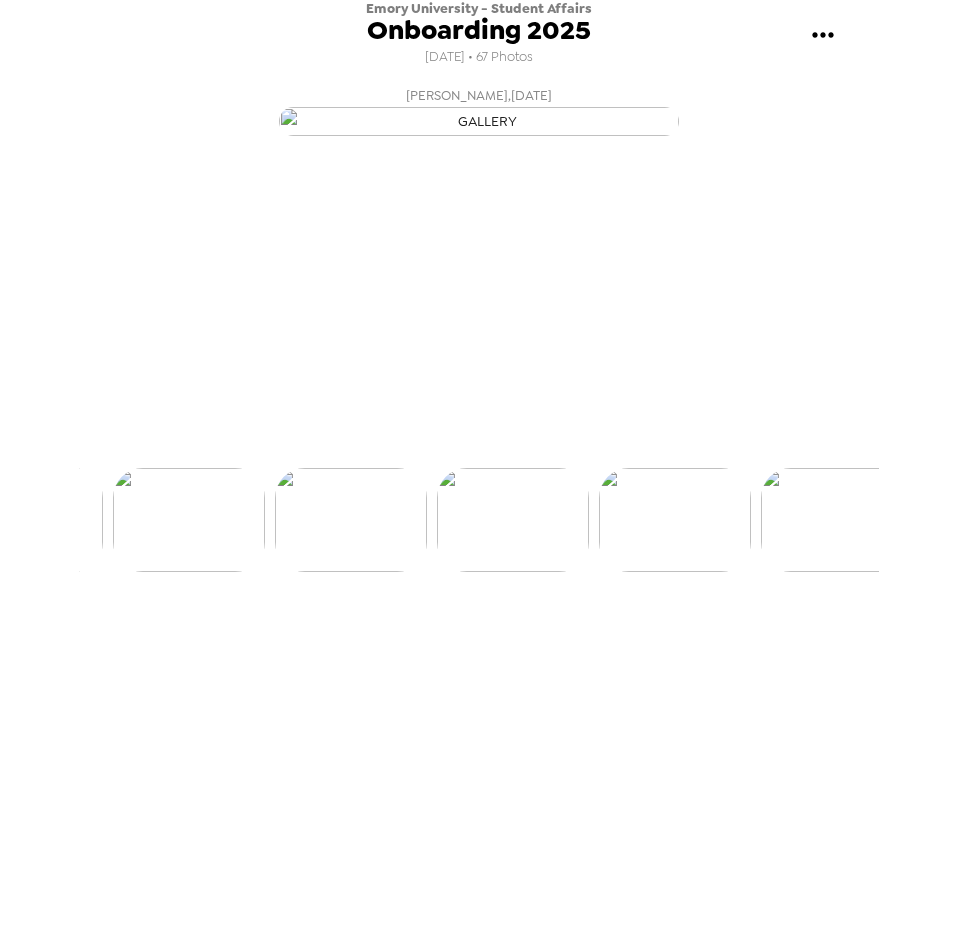 scroll, scrollTop: 0, scrollLeft: 1619, axis: horizontal 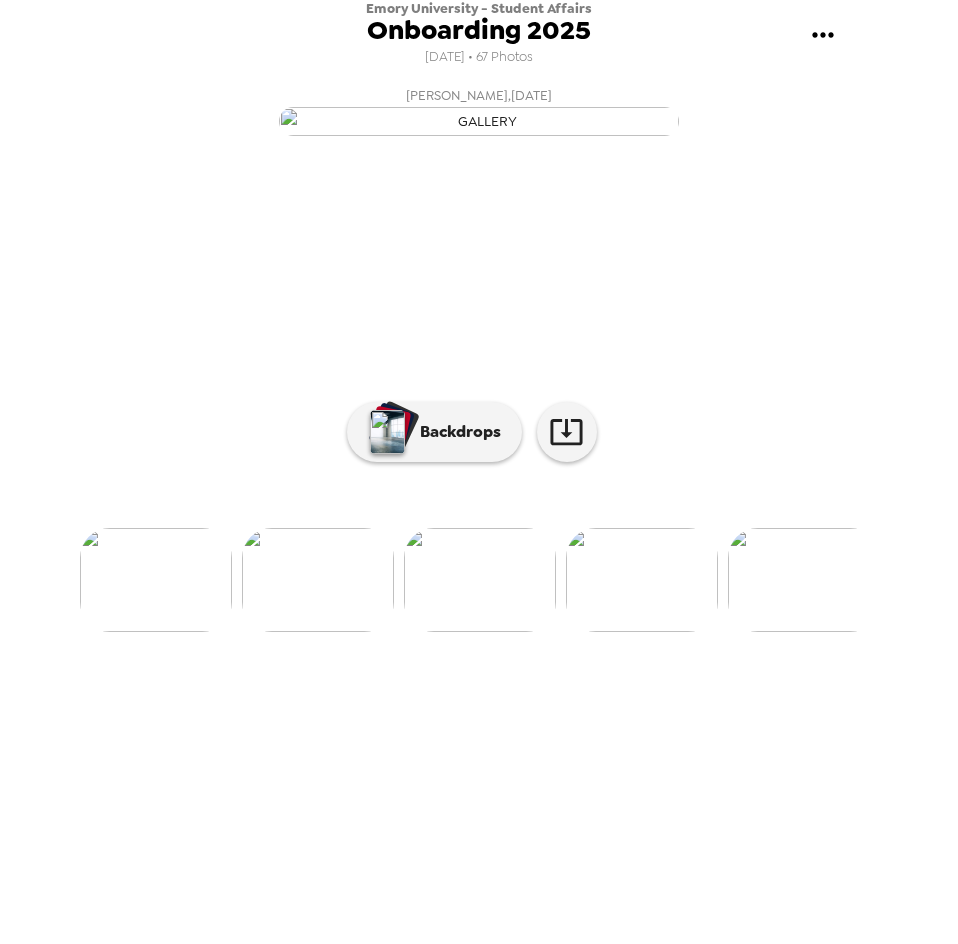 click at bounding box center [642, 580] 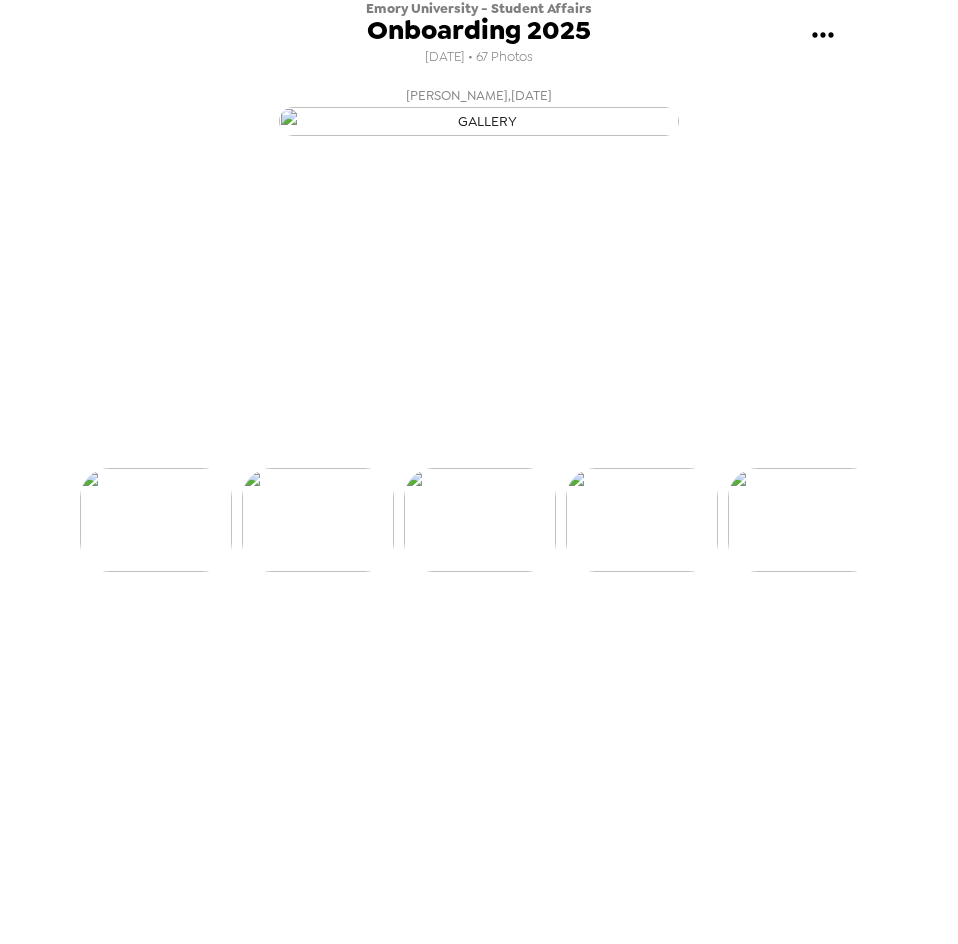 scroll, scrollTop: 0, scrollLeft: 1780, axis: horizontal 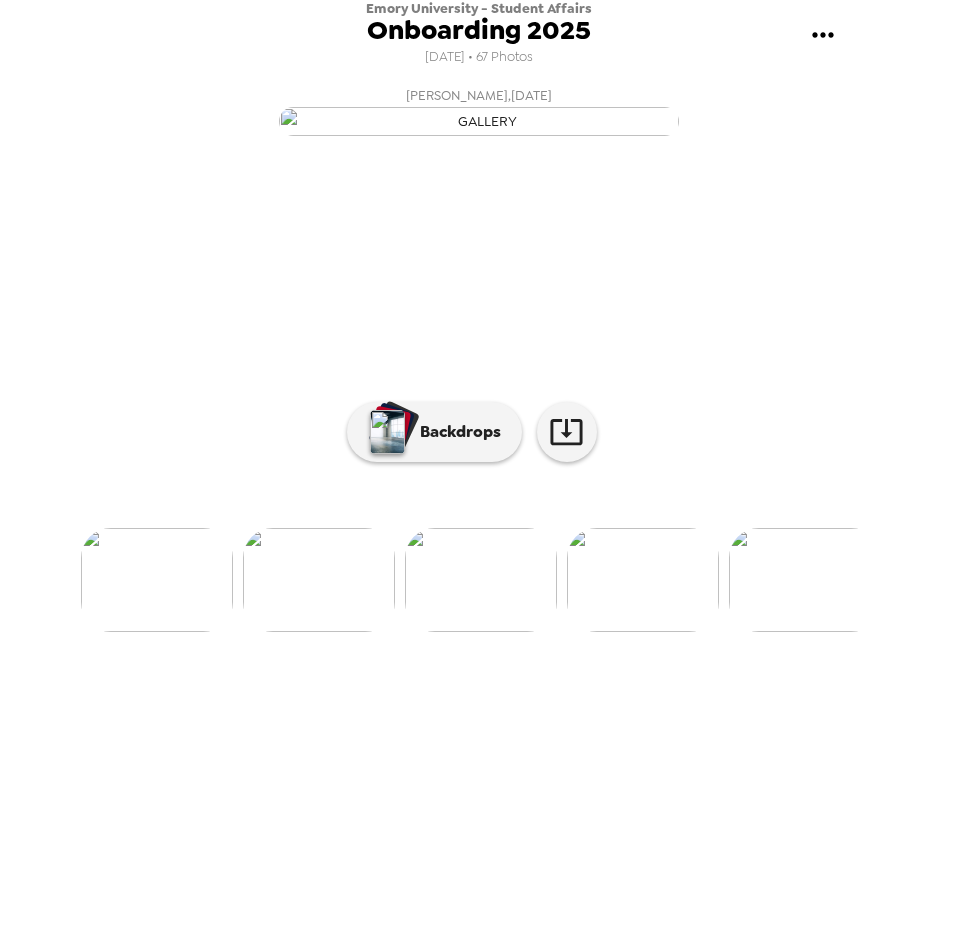 click at bounding box center (805, 580) 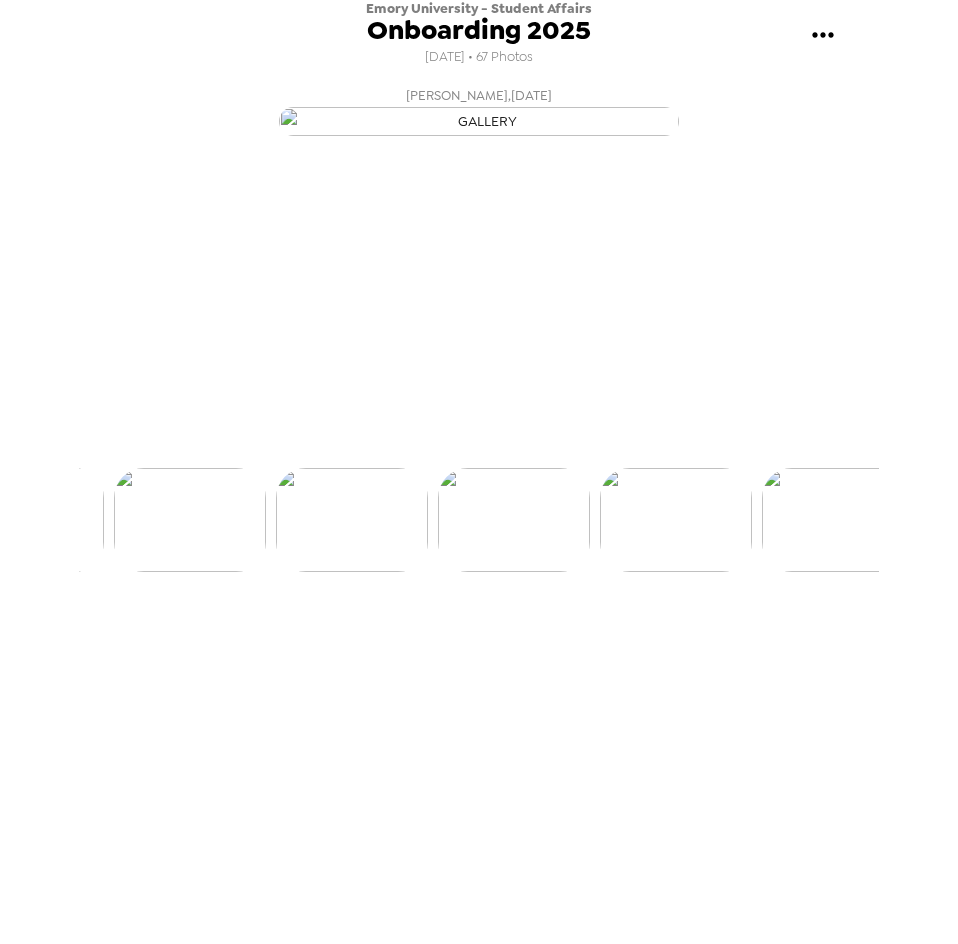 scroll, scrollTop: 0, scrollLeft: 2104, axis: horizontal 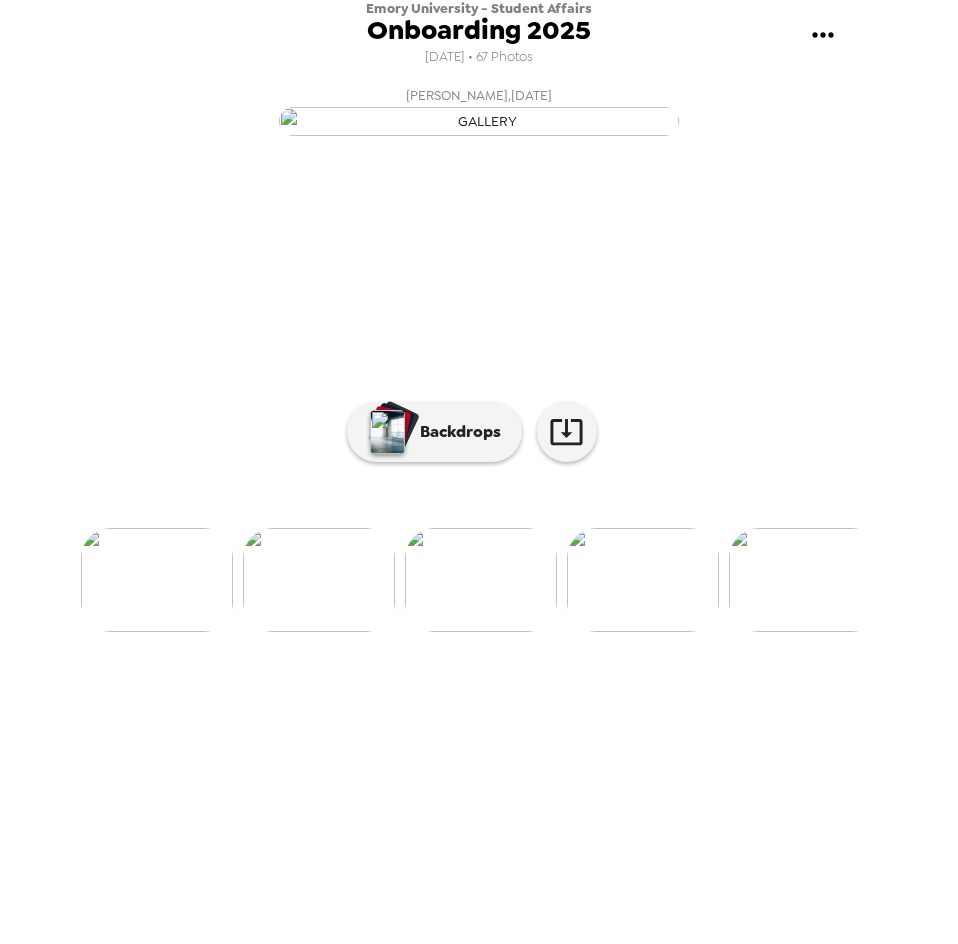 click at bounding box center (643, 580) 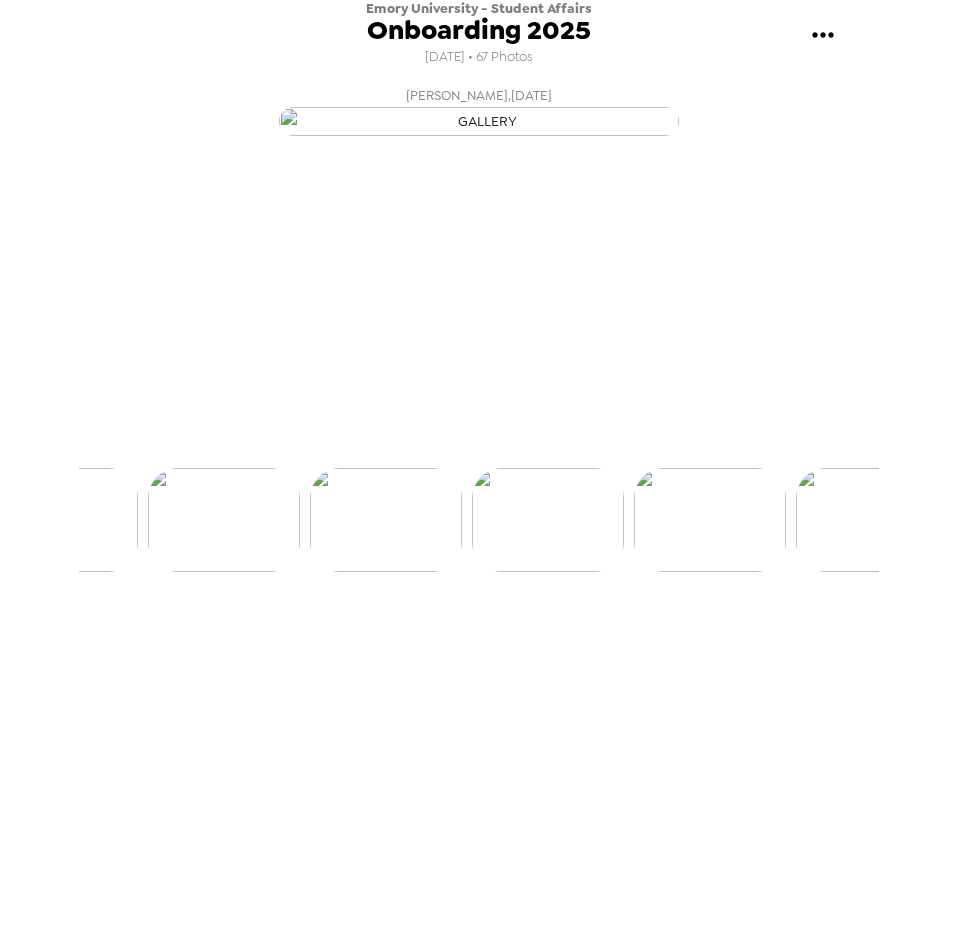 scroll, scrollTop: 0, scrollLeft: 2266, axis: horizontal 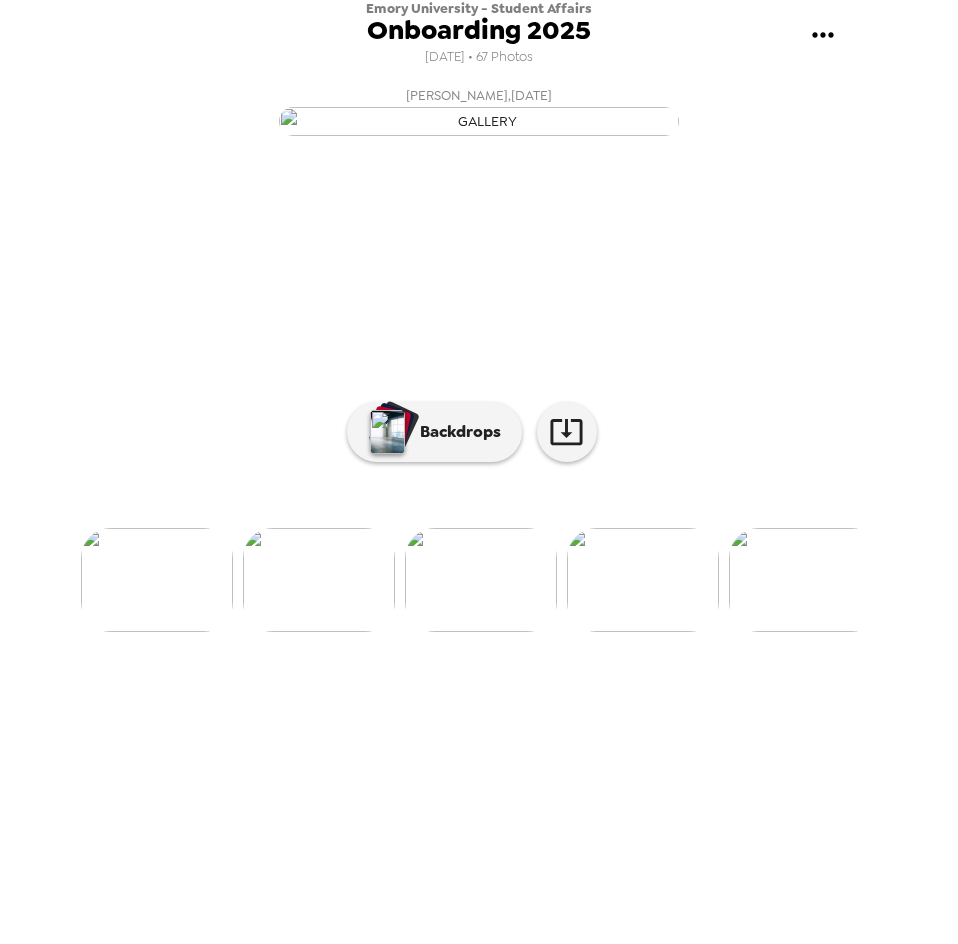 click at bounding box center (643, 580) 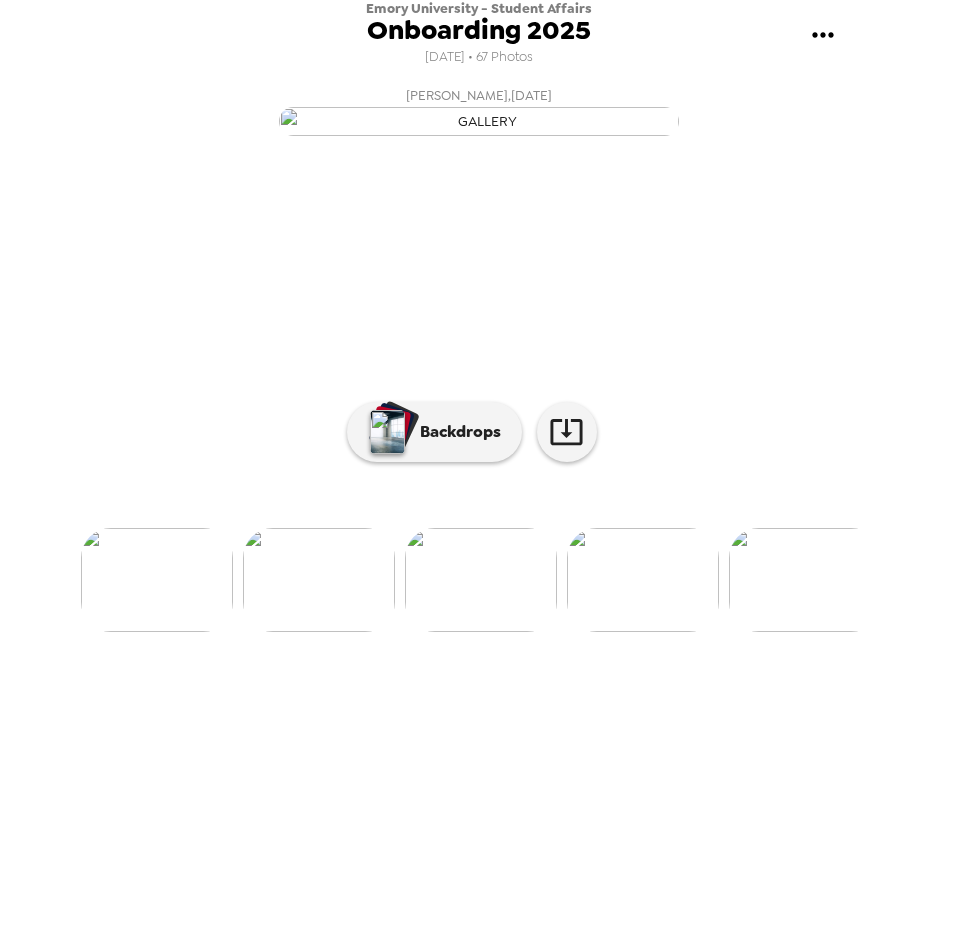 click at bounding box center (643, 580) 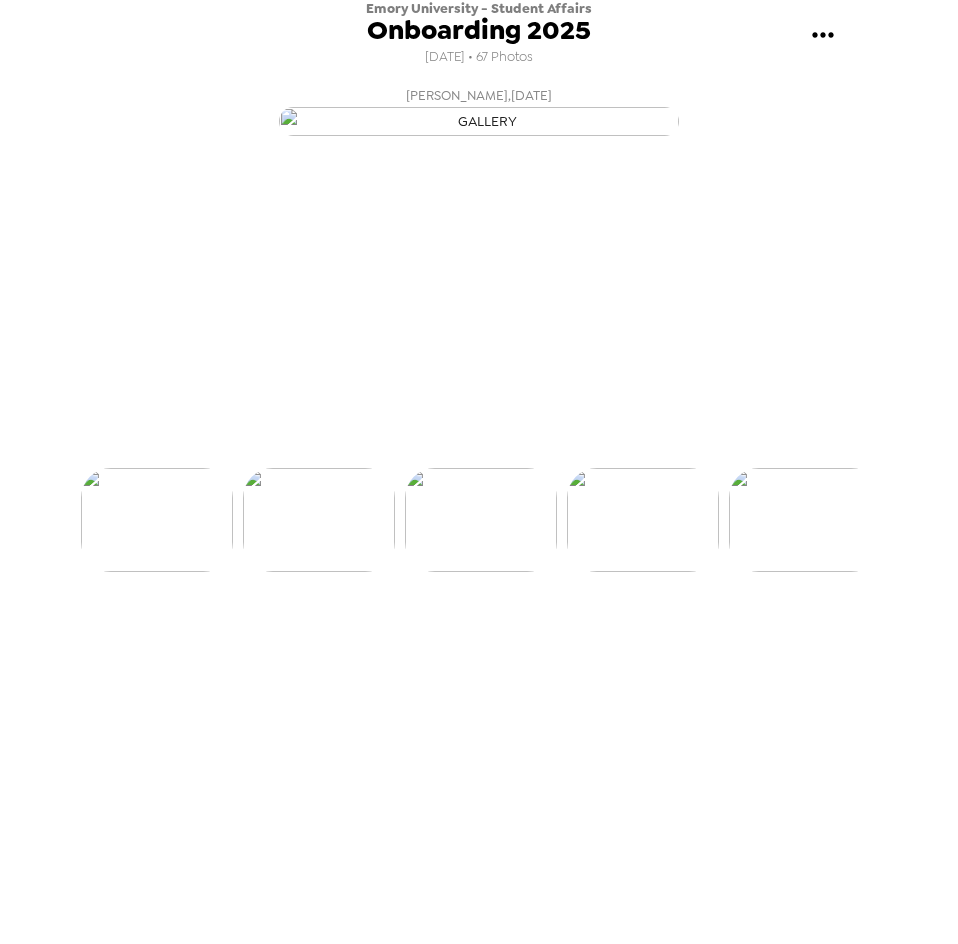 scroll, scrollTop: 0, scrollLeft: 2590, axis: horizontal 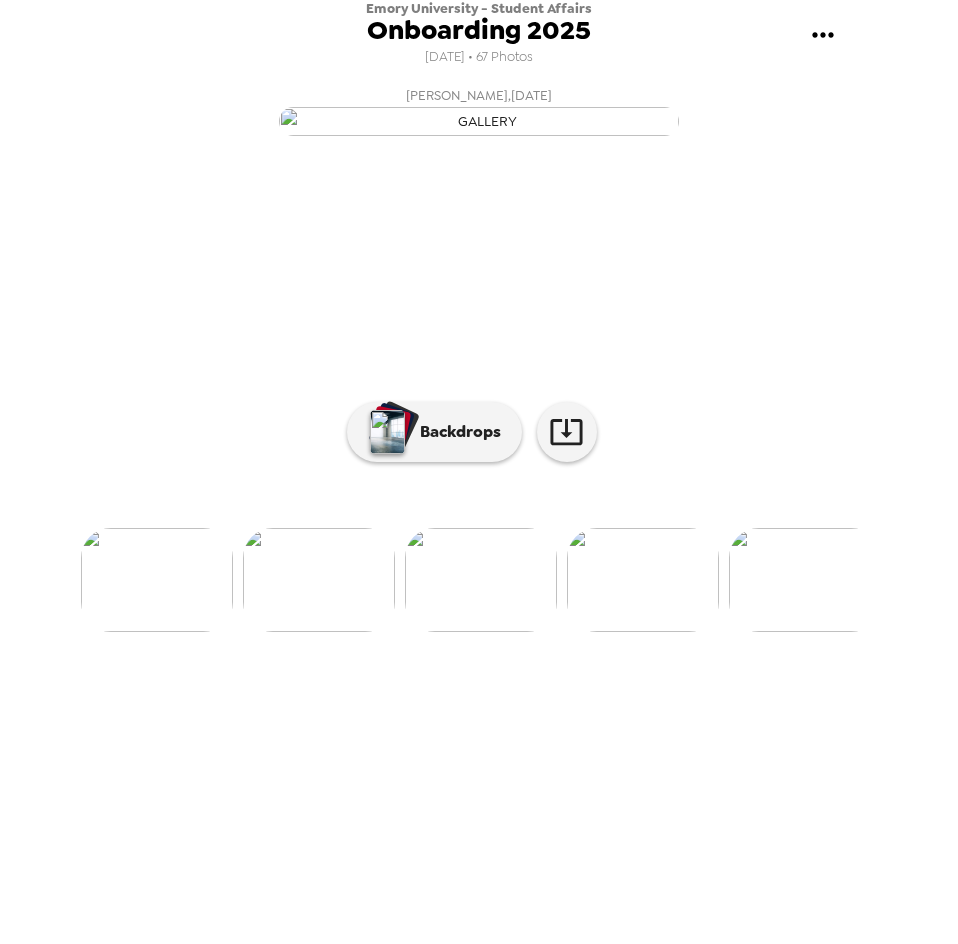 click at bounding box center (805, 580) 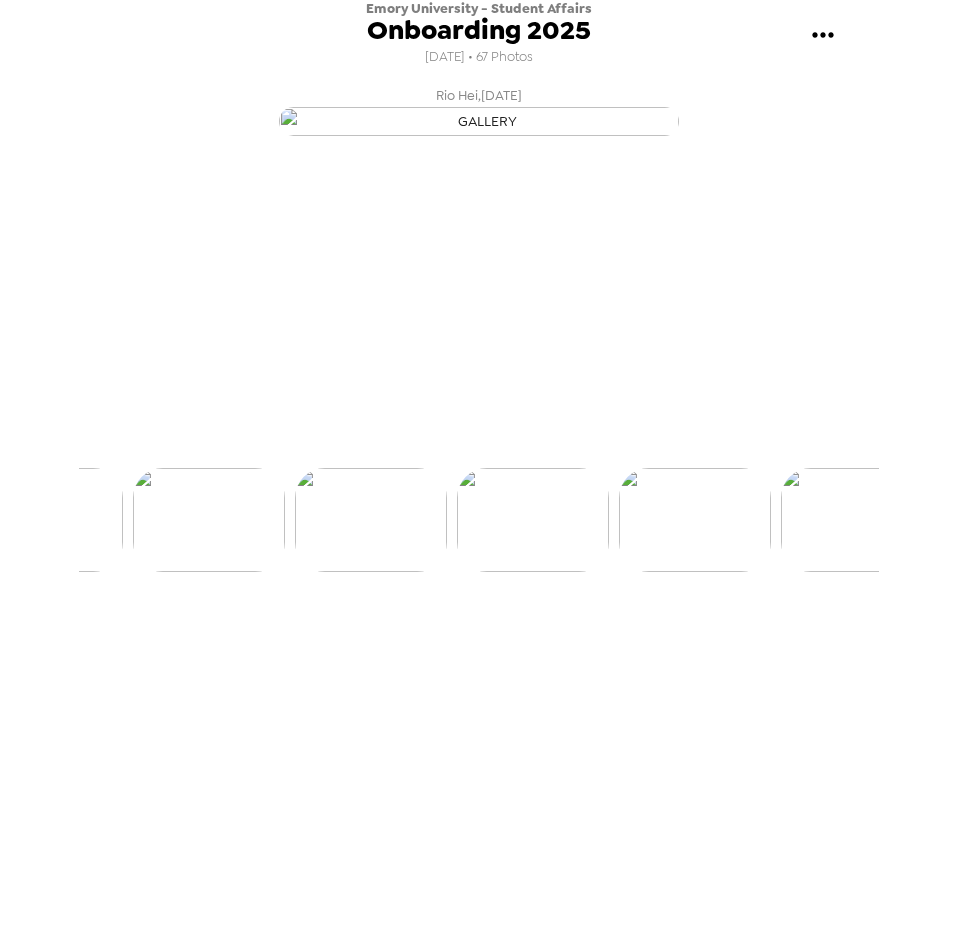 scroll, scrollTop: 0, scrollLeft: 2913, axis: horizontal 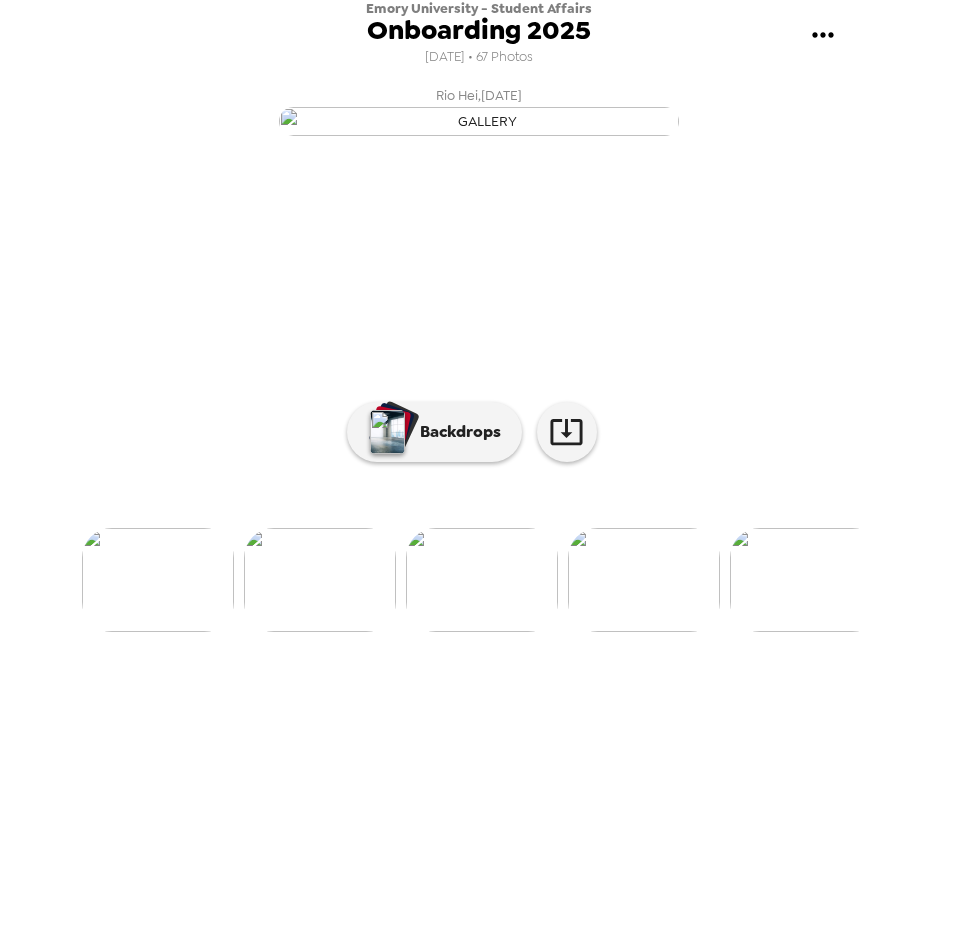 click at bounding box center [806, 580] 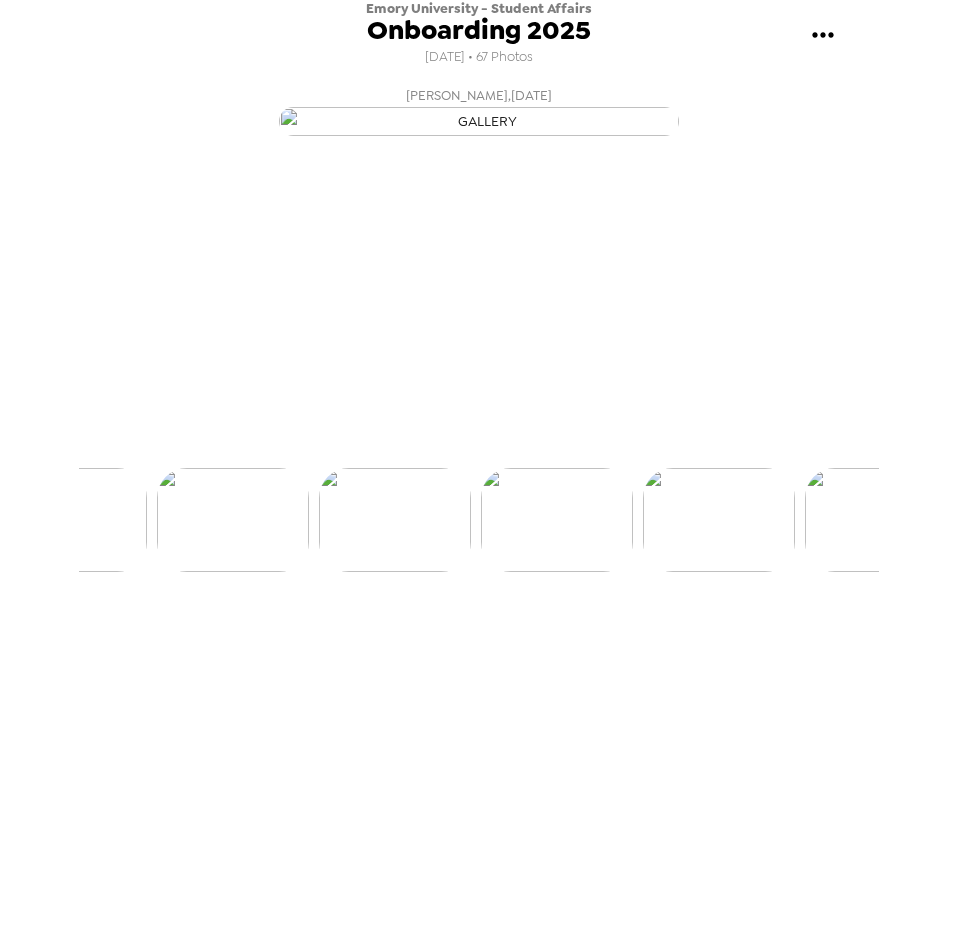 scroll, scrollTop: 0, scrollLeft: 3237, axis: horizontal 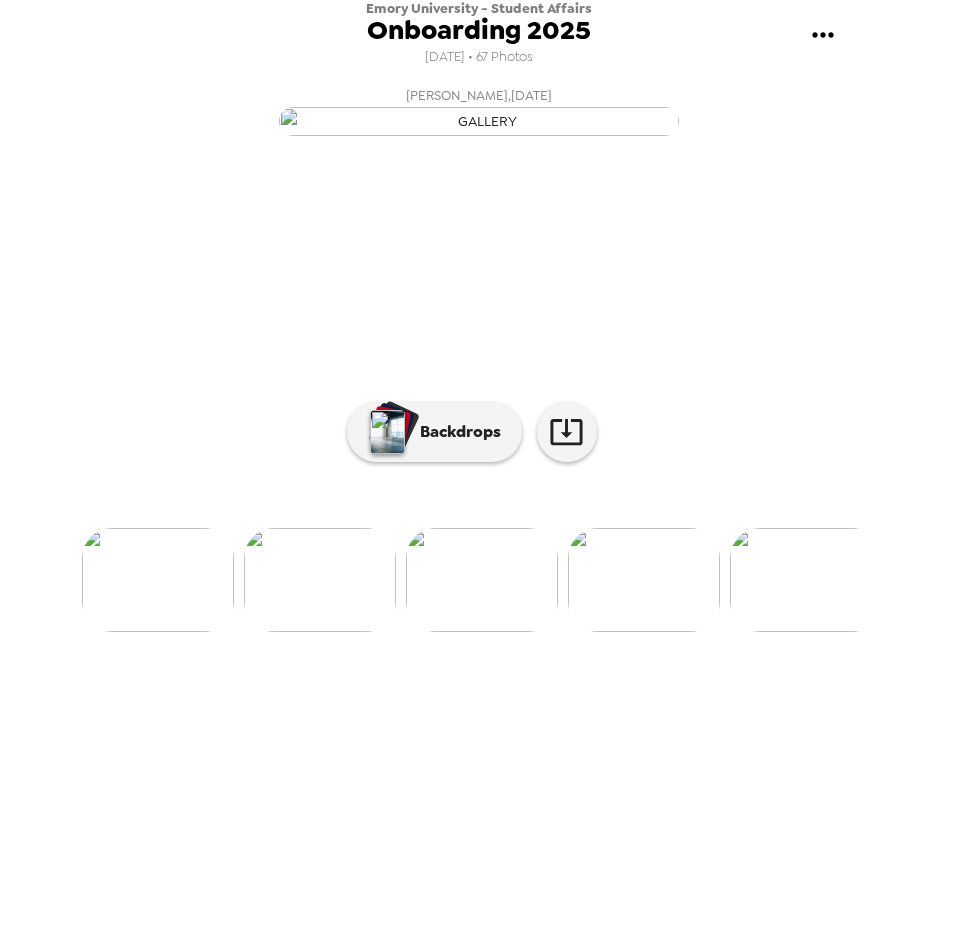 click at bounding box center [806, 580] 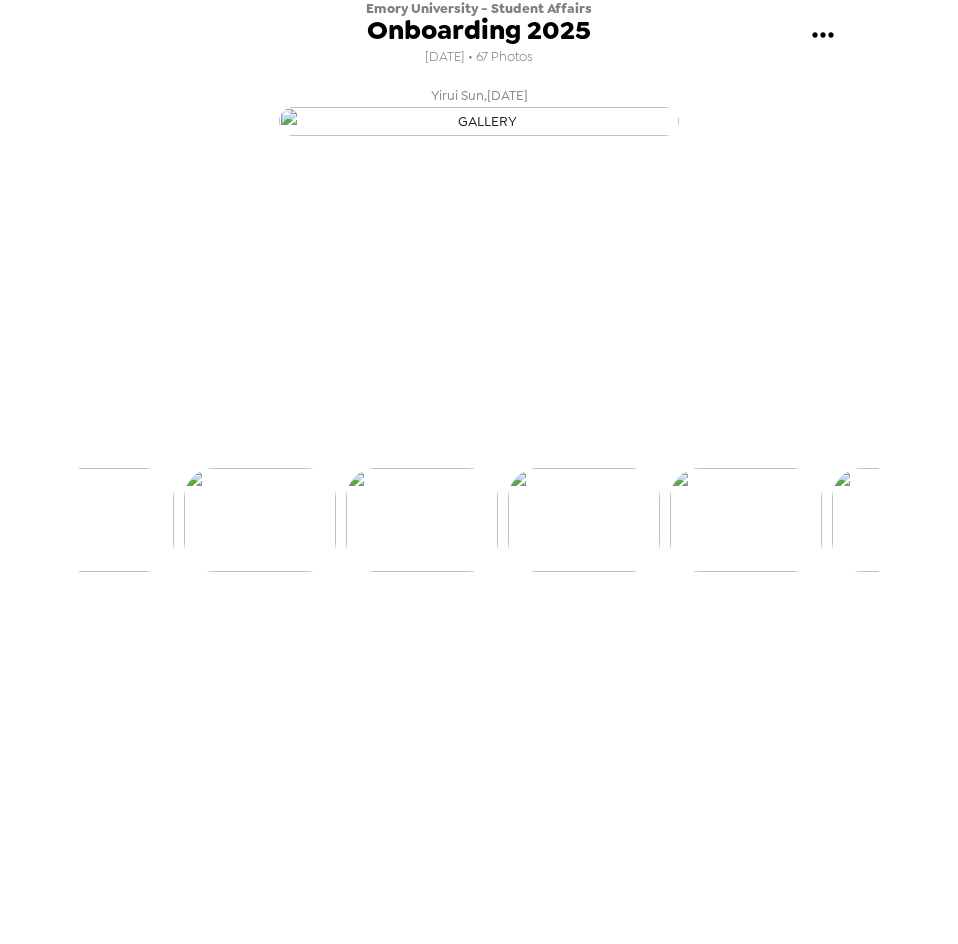 scroll, scrollTop: 0, scrollLeft: 3561, axis: horizontal 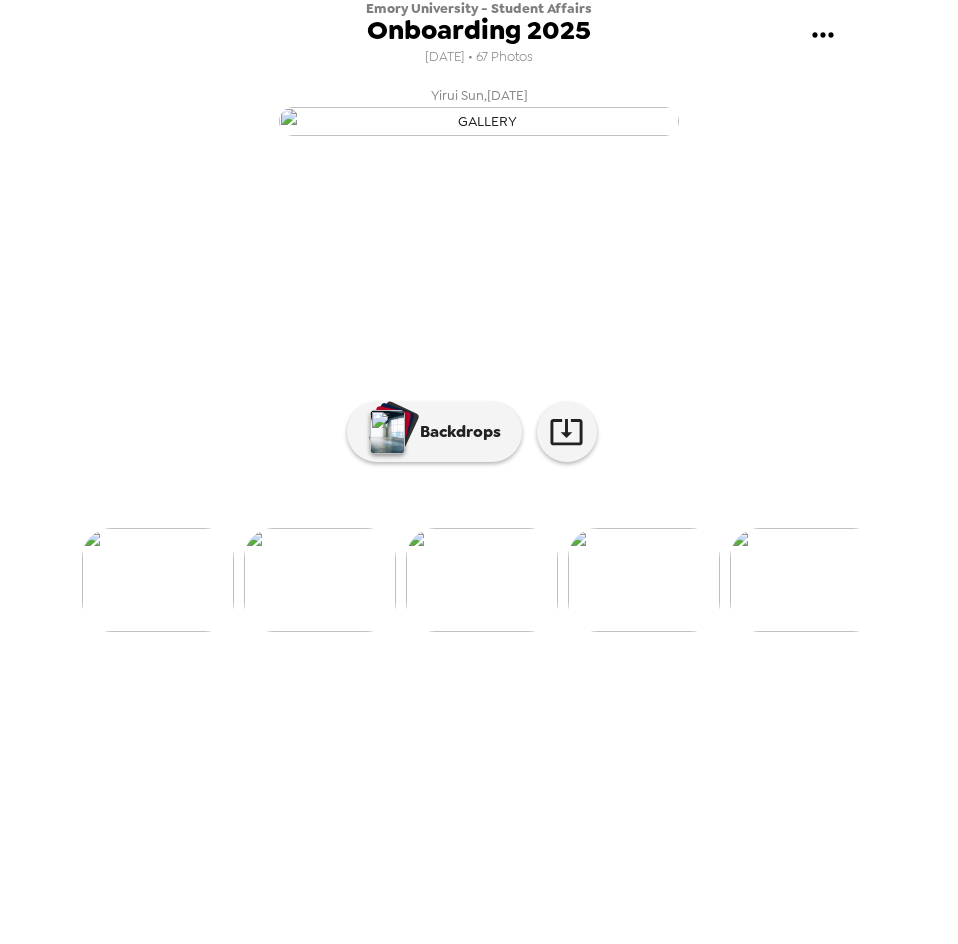 click at bounding box center [644, 580] 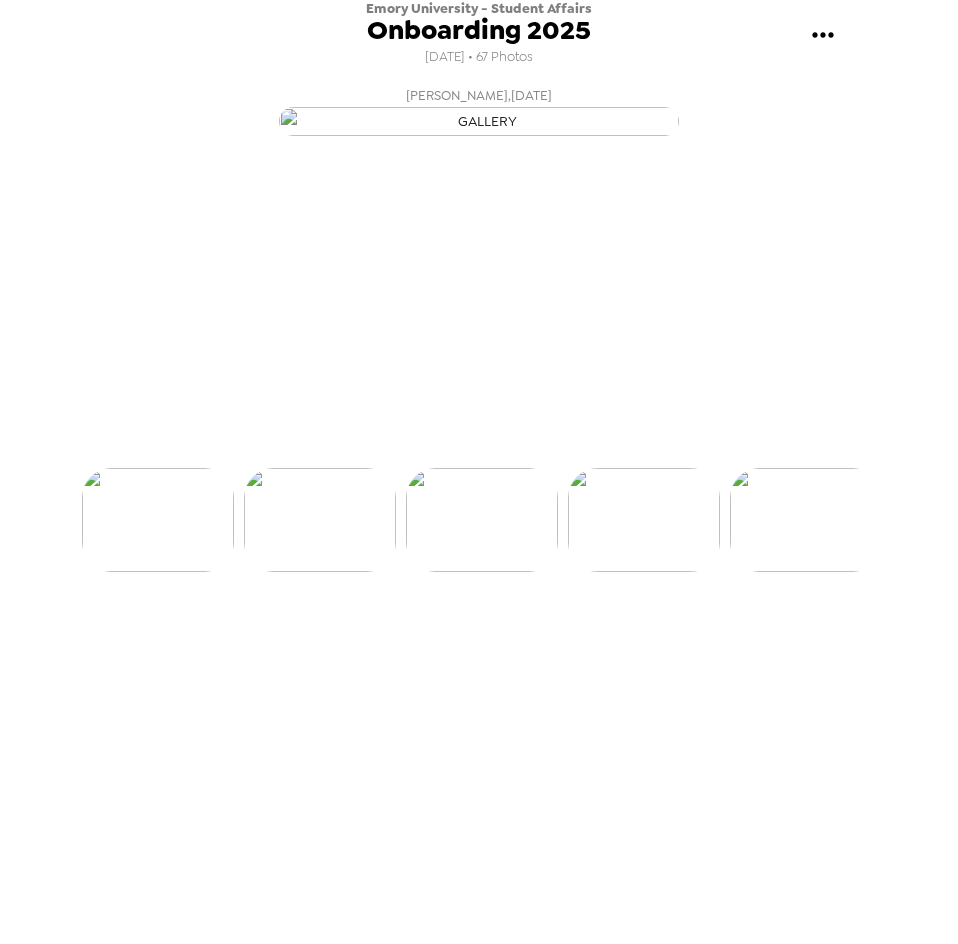 scroll, scrollTop: 0, scrollLeft: 3723, axis: horizontal 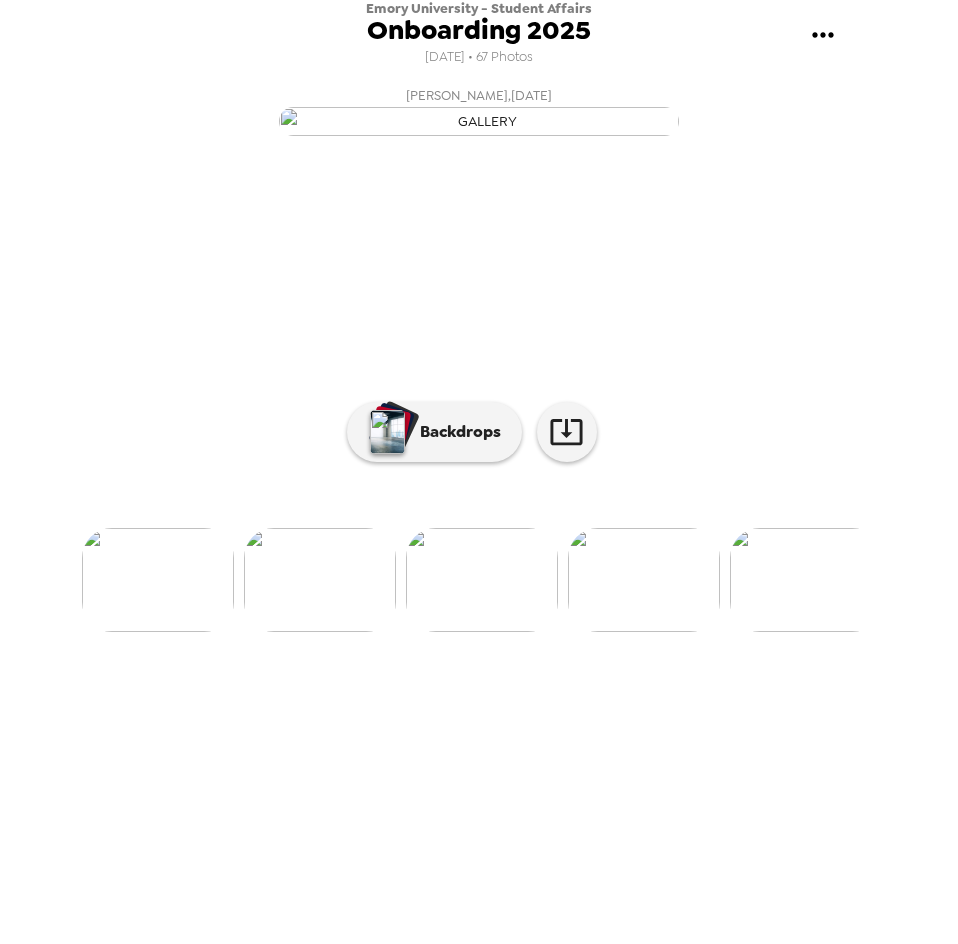 click at bounding box center [806, 580] 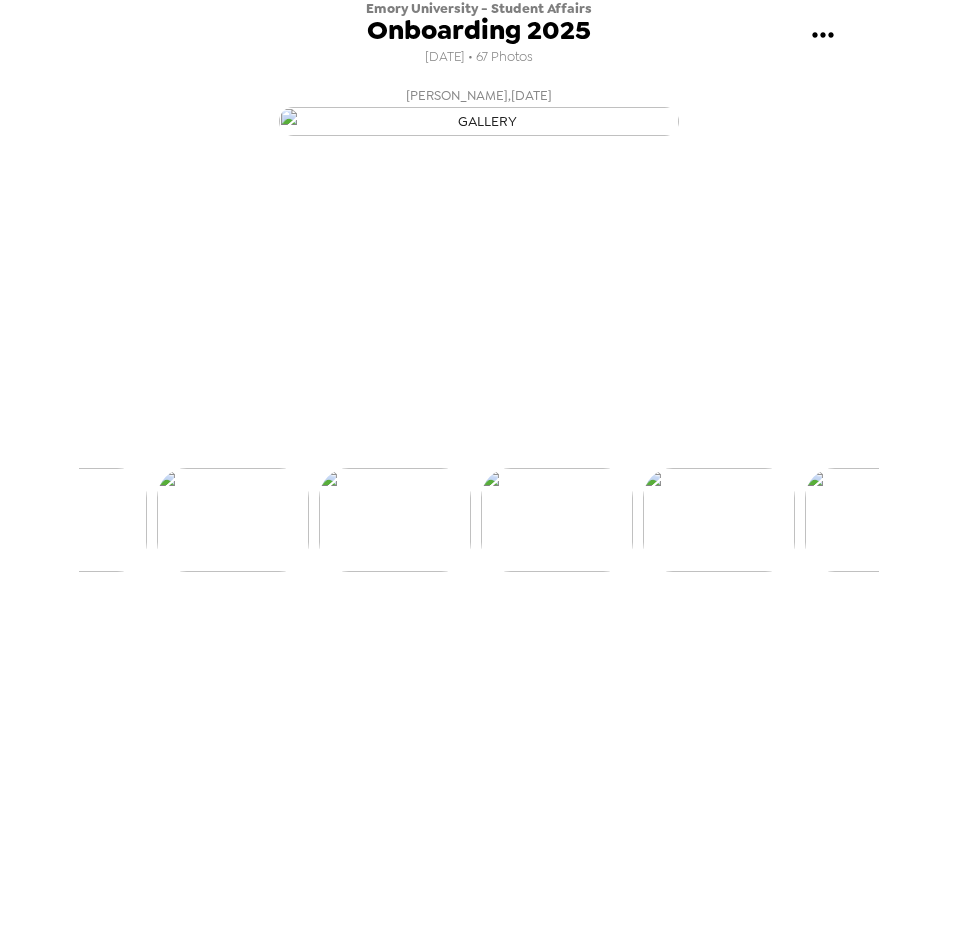 scroll, scrollTop: 0, scrollLeft: 4046, axis: horizontal 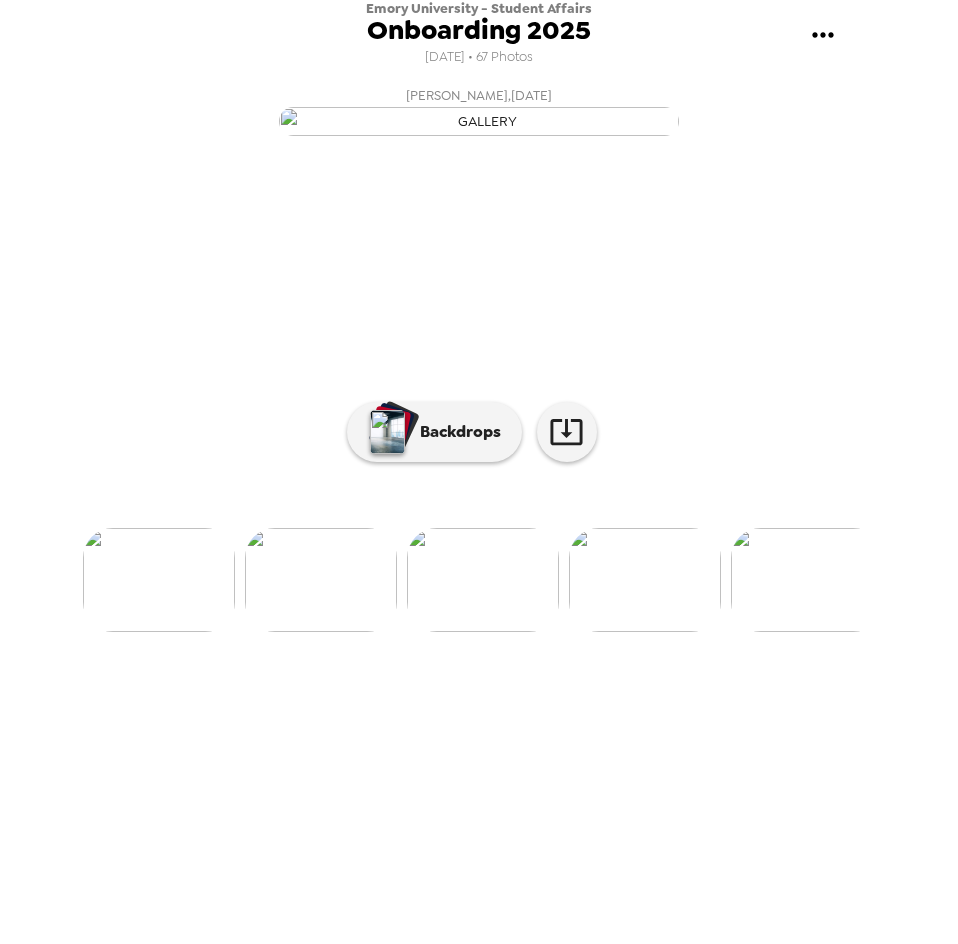 click at bounding box center (807, 580) 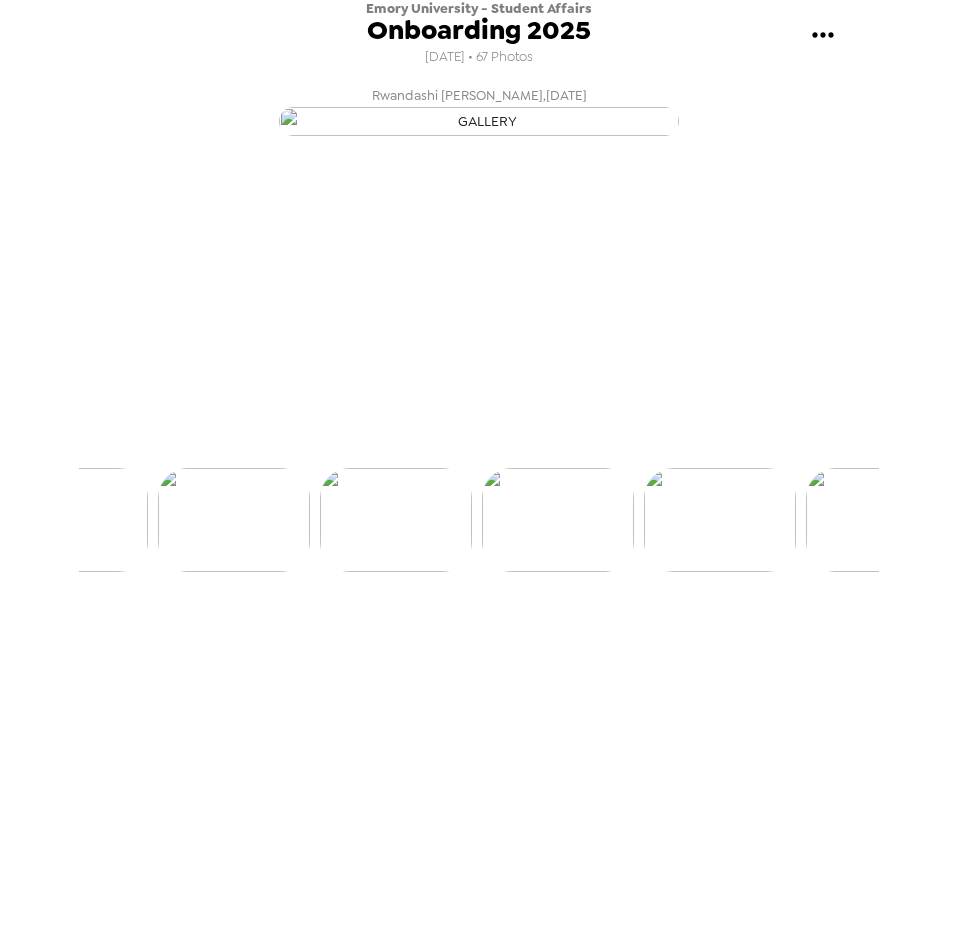 scroll, scrollTop: 0, scrollLeft: 4370, axis: horizontal 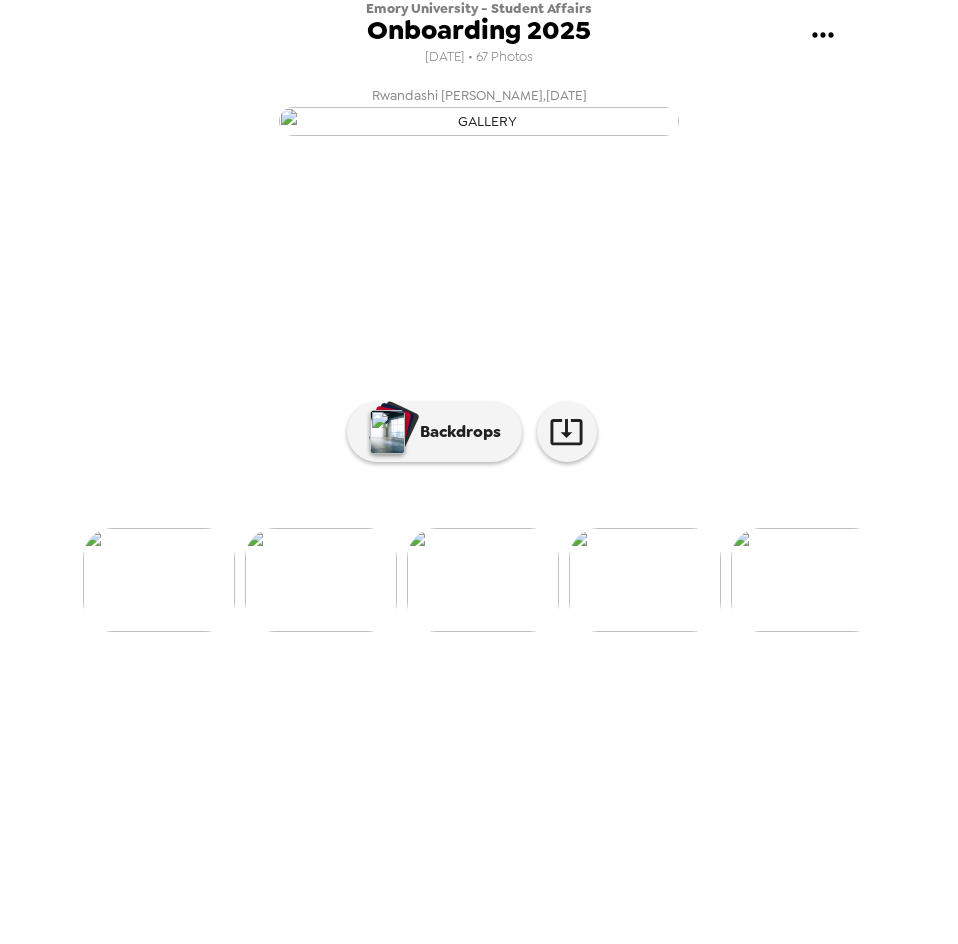 click at bounding box center (807, 580) 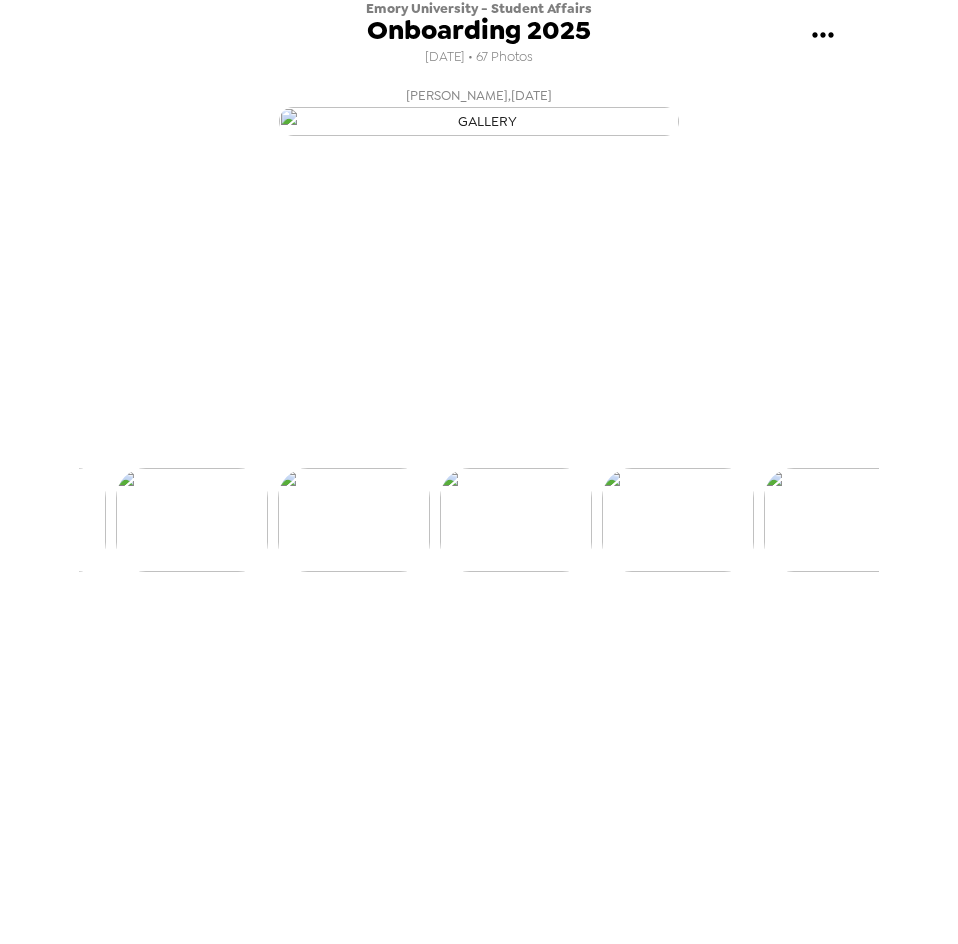 scroll, scrollTop: 0, scrollLeft: 4694, axis: horizontal 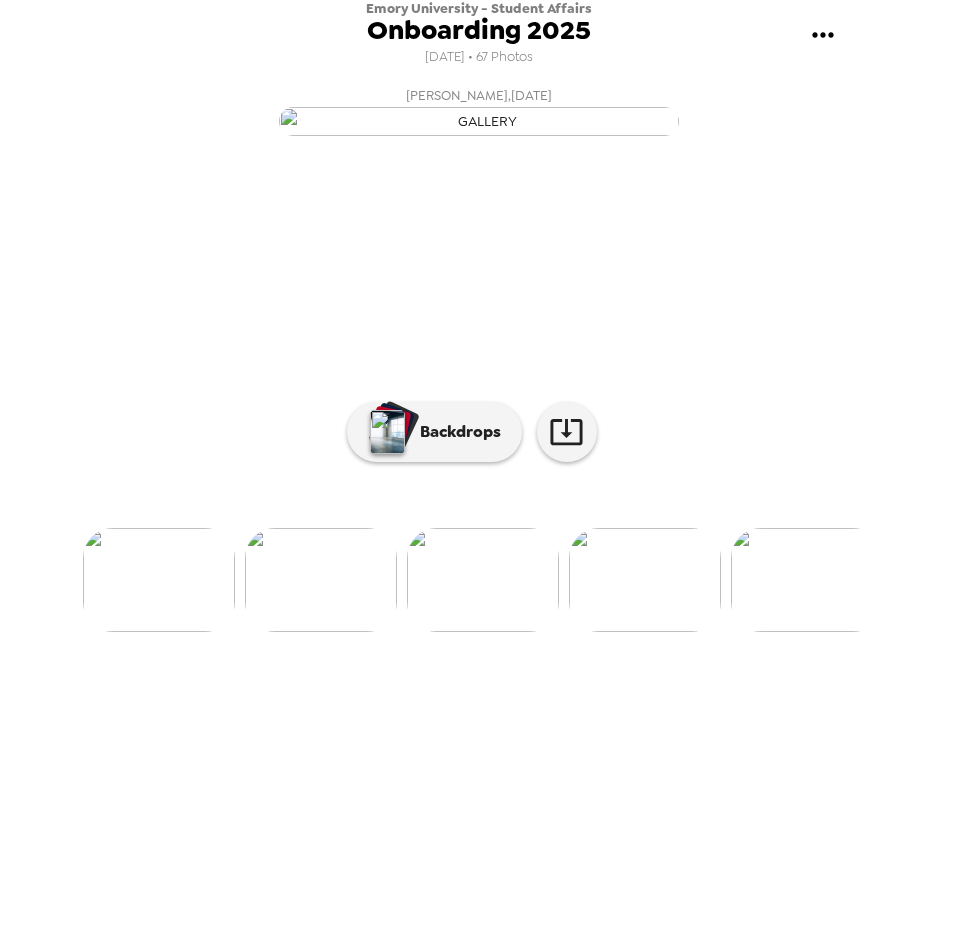 click at bounding box center [807, 580] 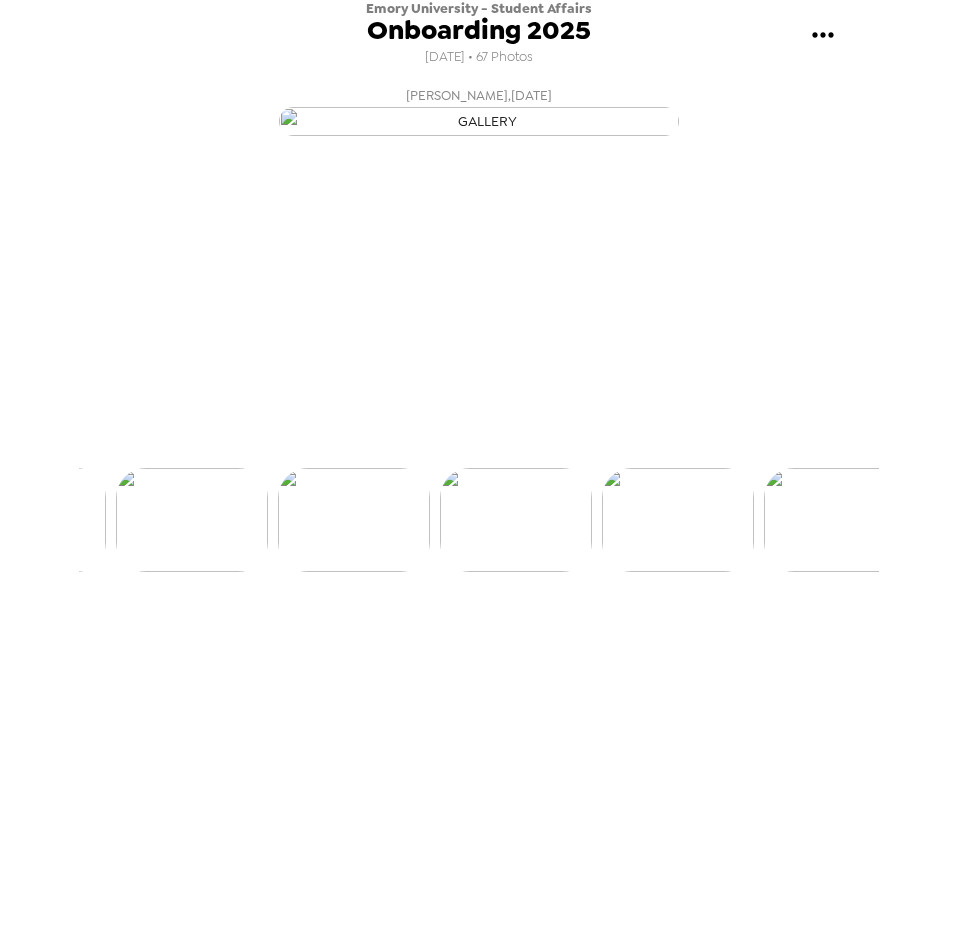 scroll, scrollTop: 0, scrollLeft: 5018, axis: horizontal 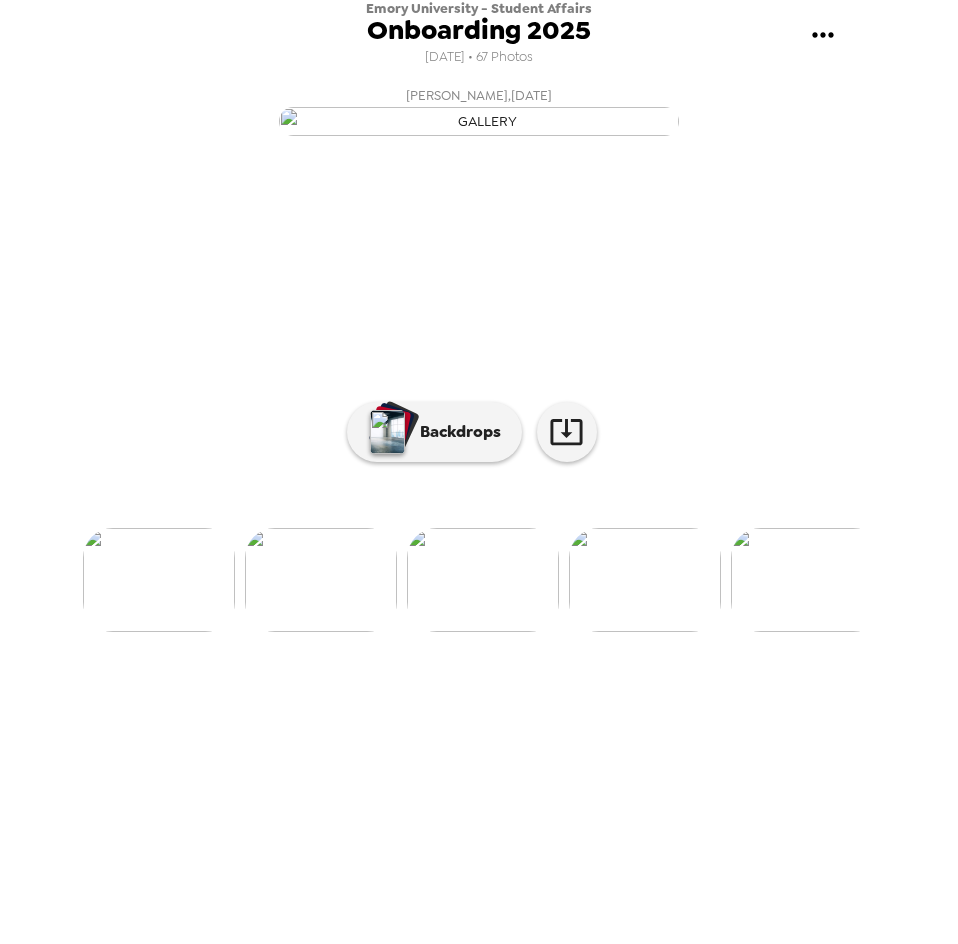 click at bounding box center [807, 580] 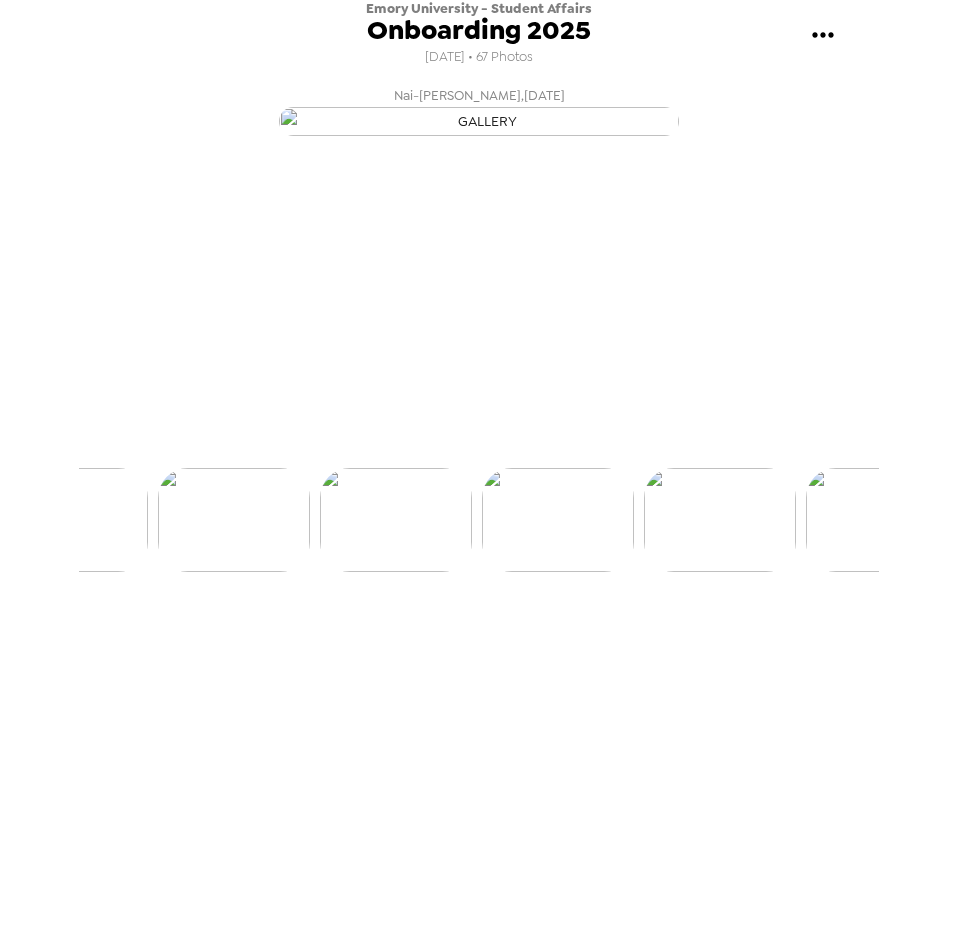 scroll, scrollTop: 0, scrollLeft: 5341, axis: horizontal 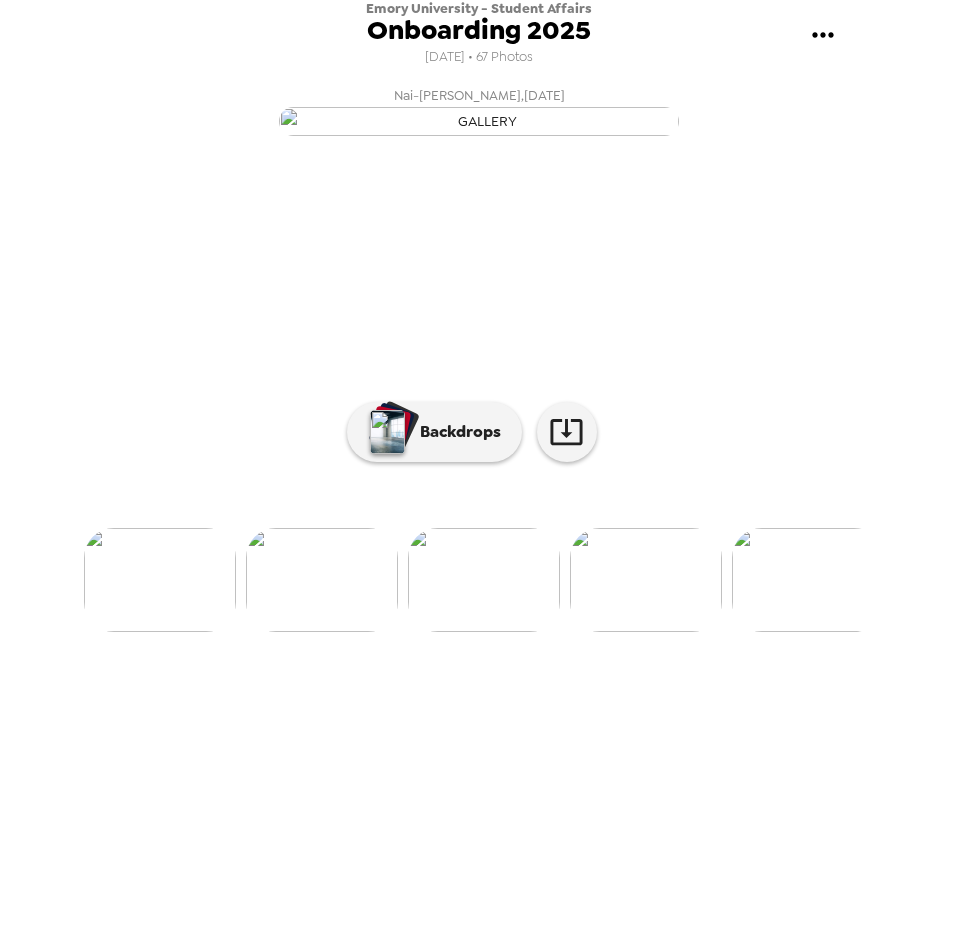 click at bounding box center (808, 580) 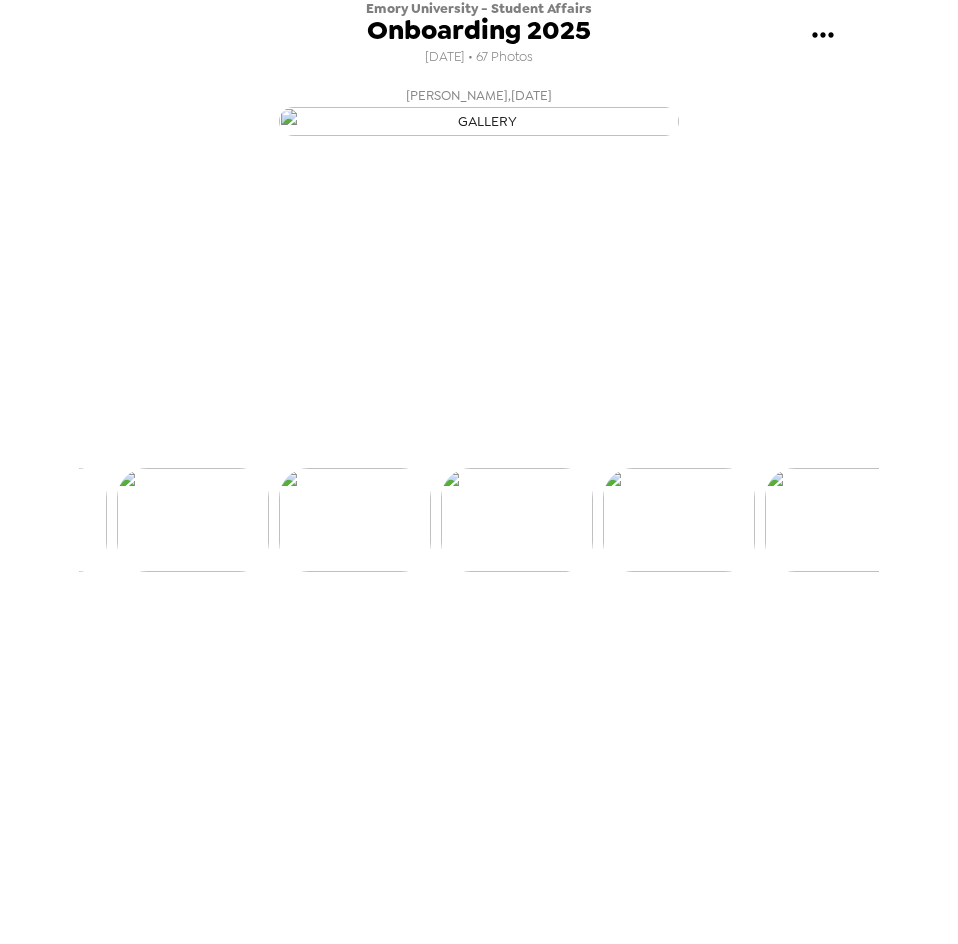 scroll, scrollTop: 0, scrollLeft: 5665, axis: horizontal 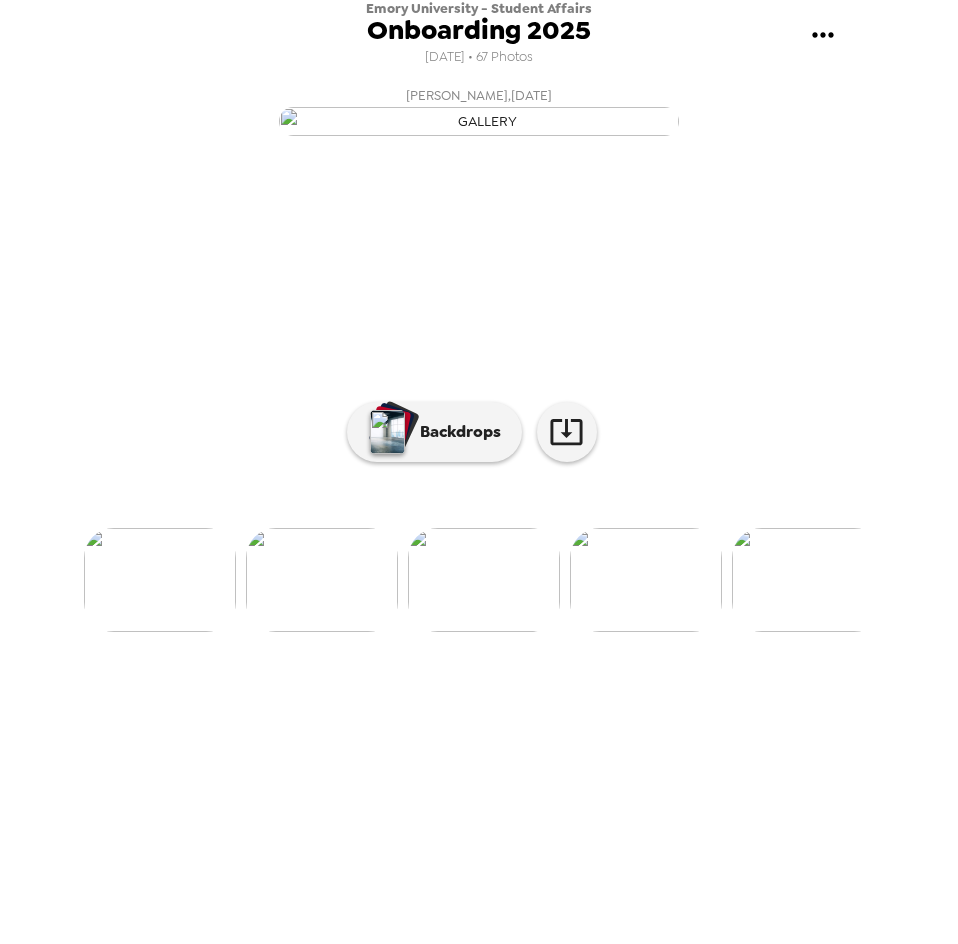 click at bounding box center (646, 580) 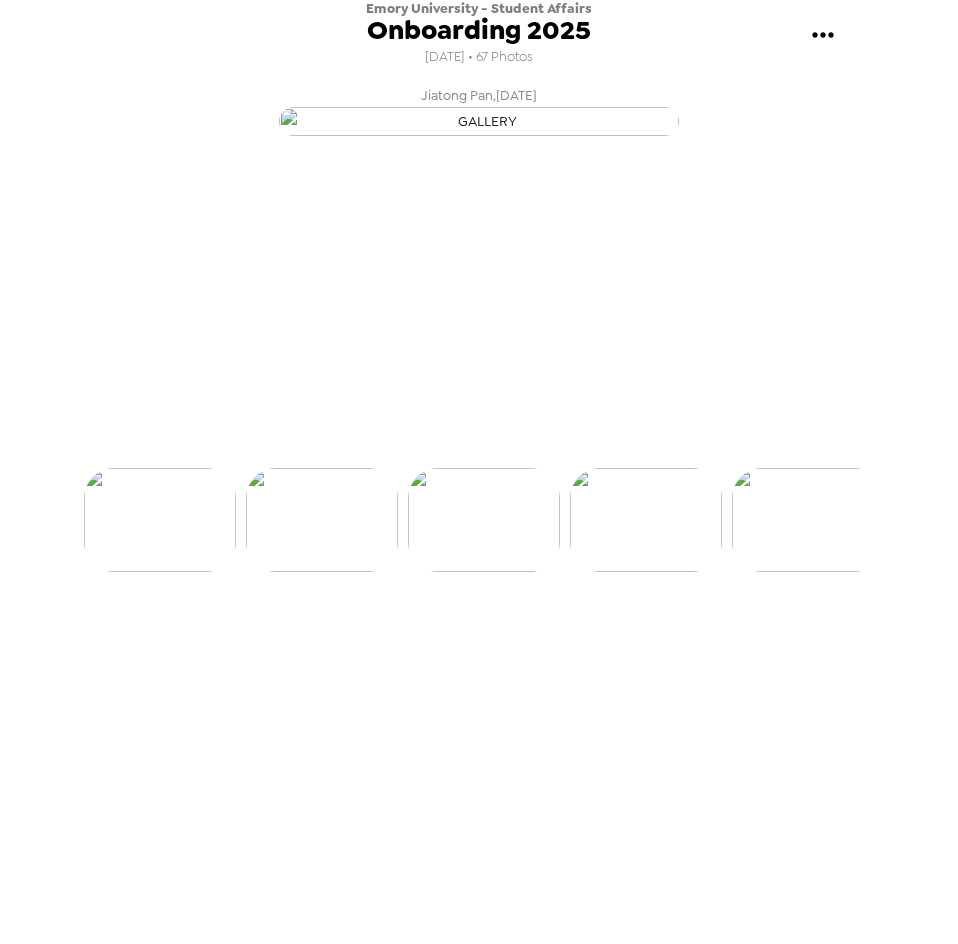 scroll, scrollTop: 0, scrollLeft: 5827, axis: horizontal 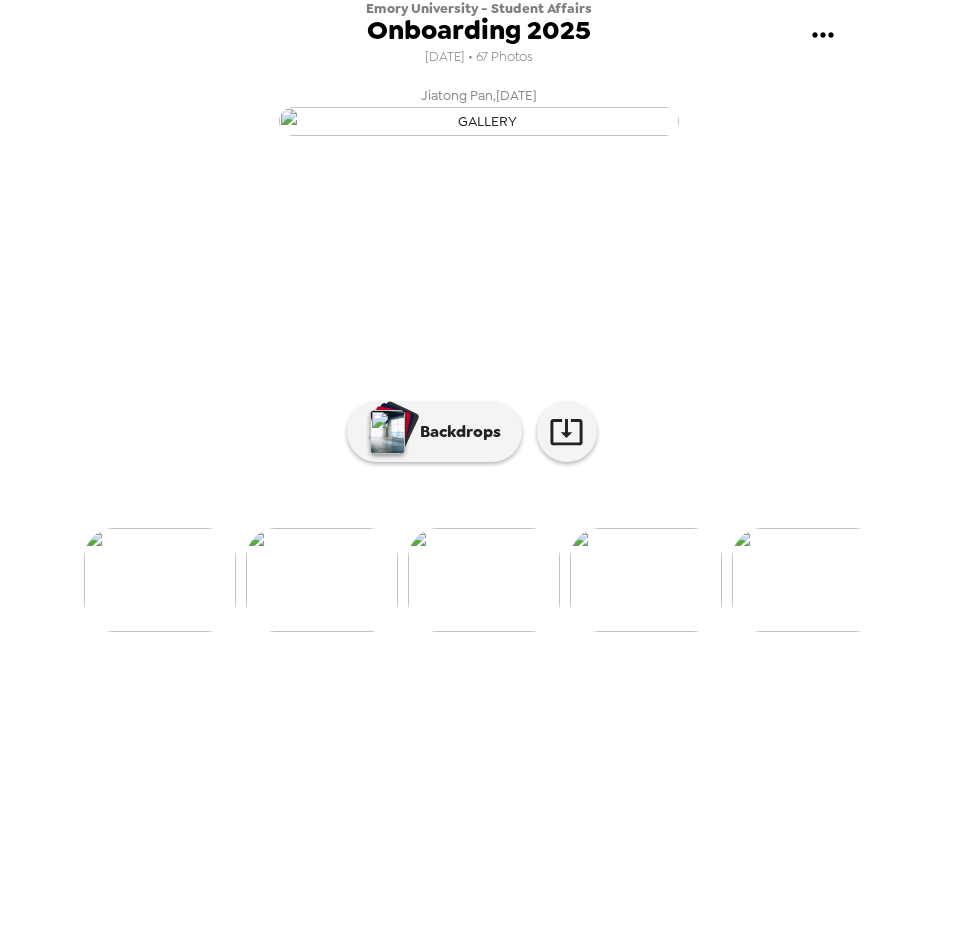 click at bounding box center (646, 580) 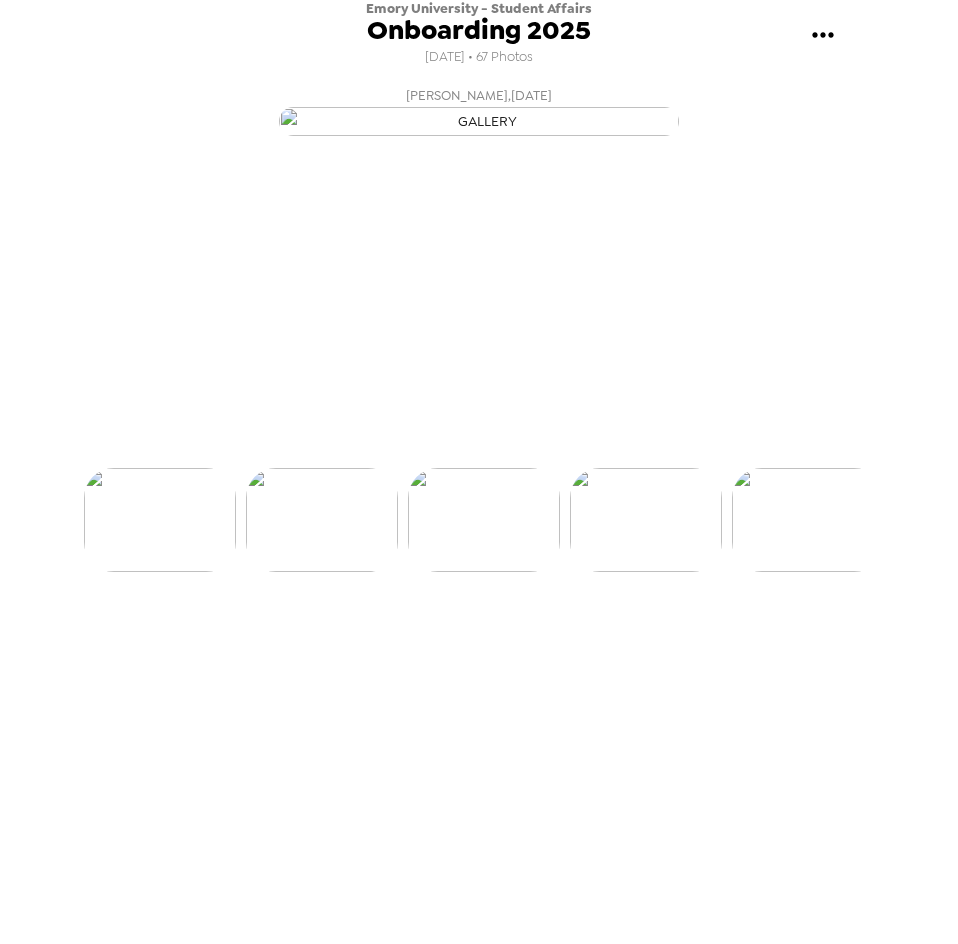 scroll, scrollTop: 0, scrollLeft: 5989, axis: horizontal 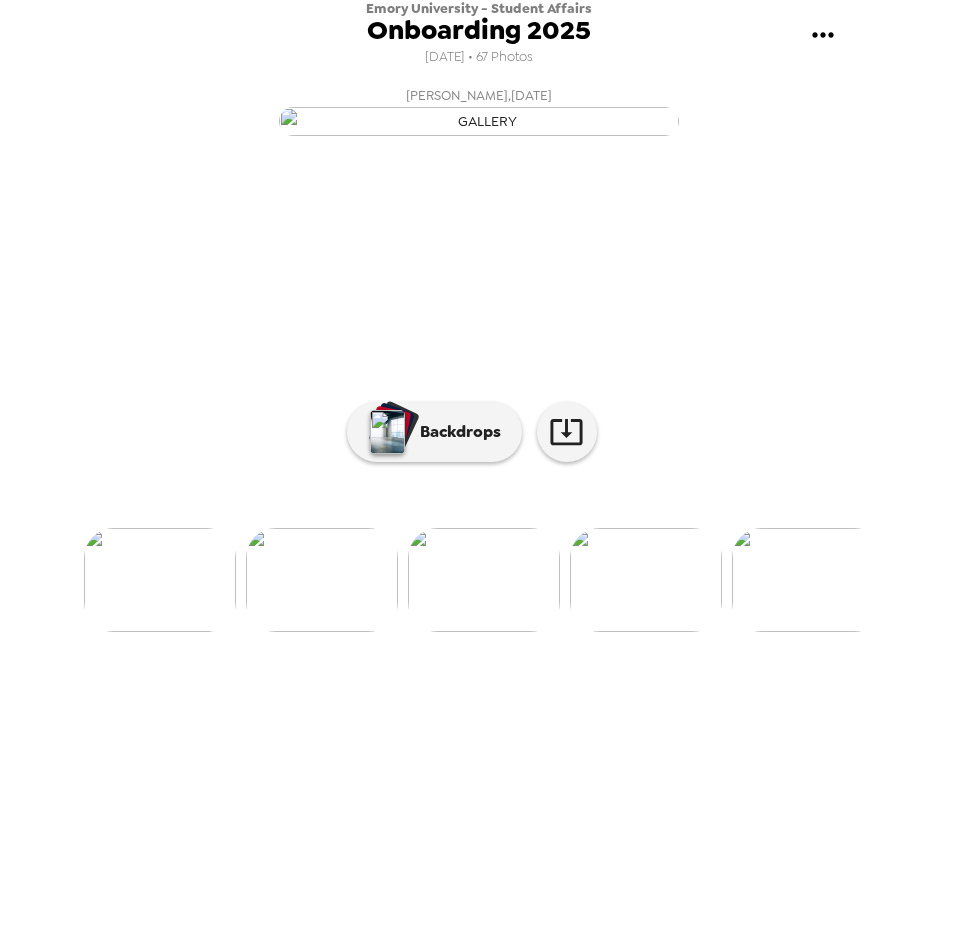 click at bounding box center (646, 580) 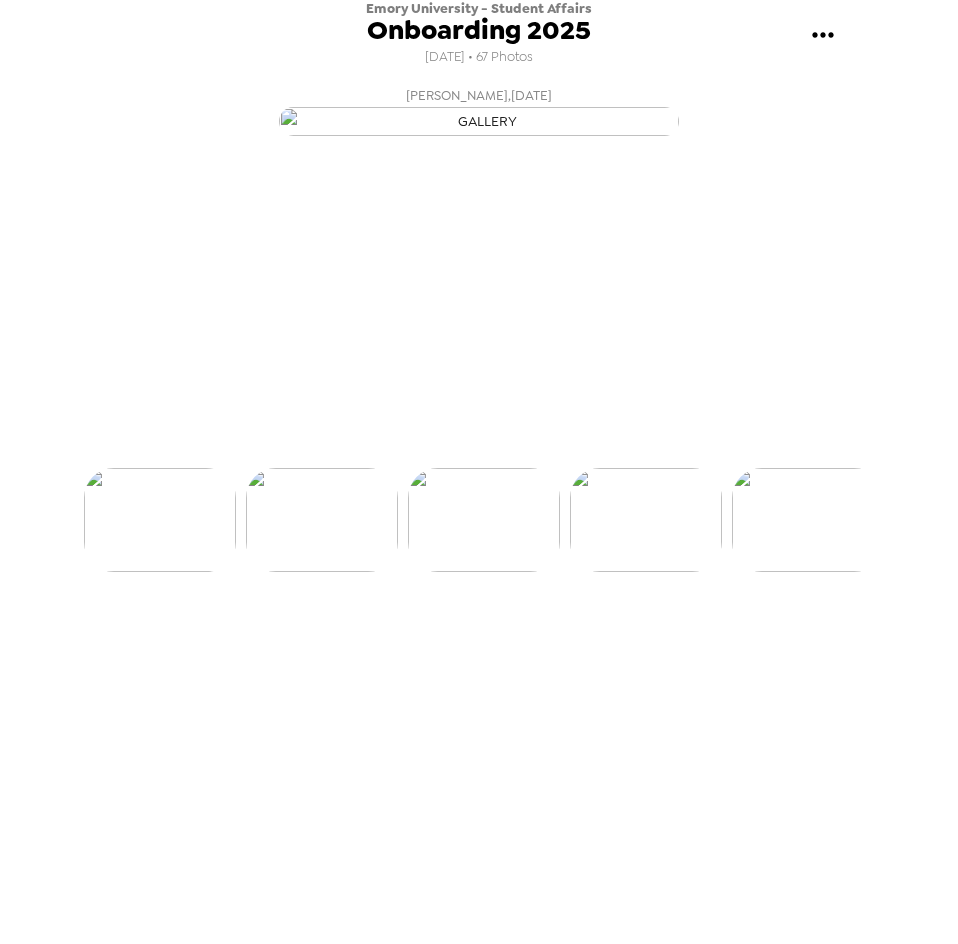 scroll, scrollTop: 0, scrollLeft: 6151, axis: horizontal 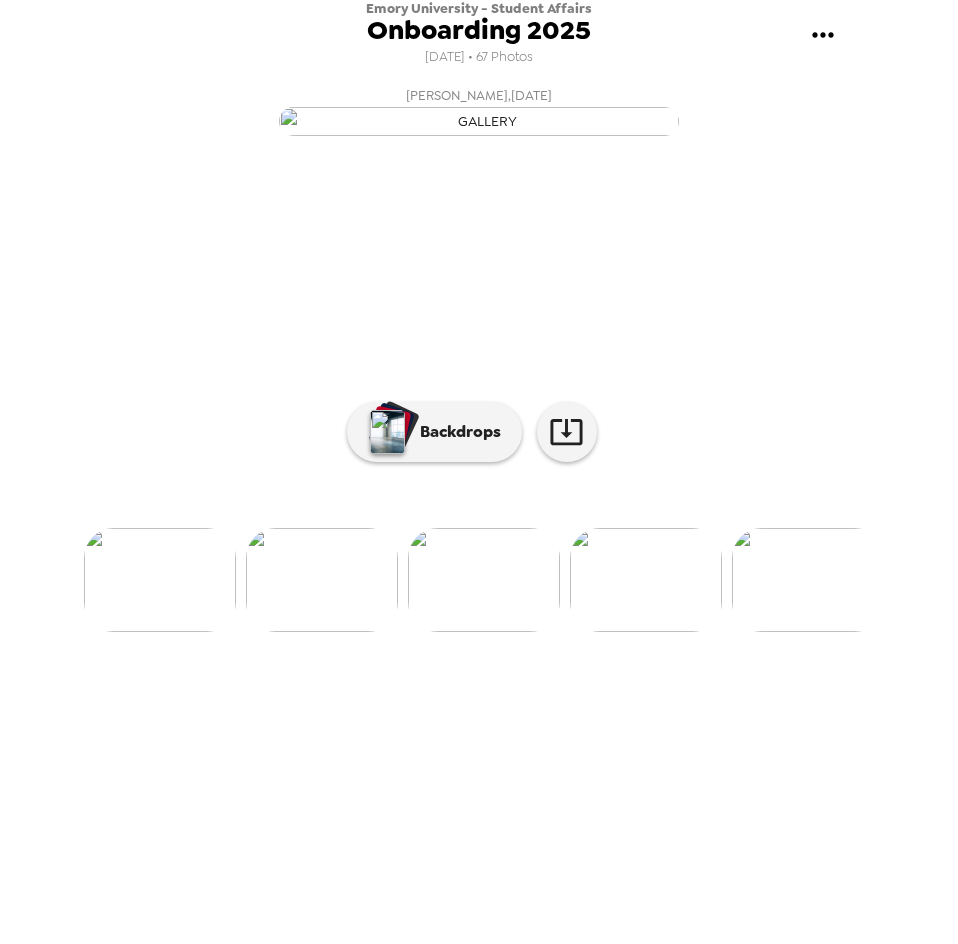 click at bounding box center [646, 580] 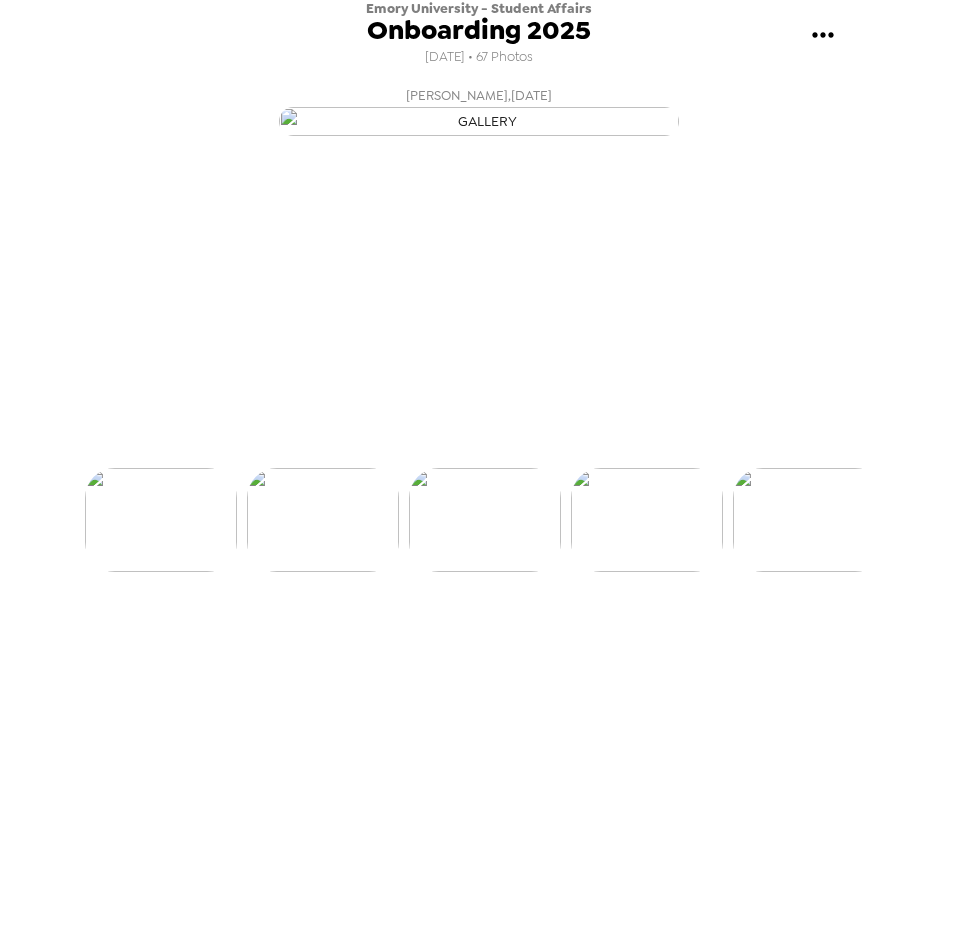 scroll, scrollTop: 0, scrollLeft: 6313, axis: horizontal 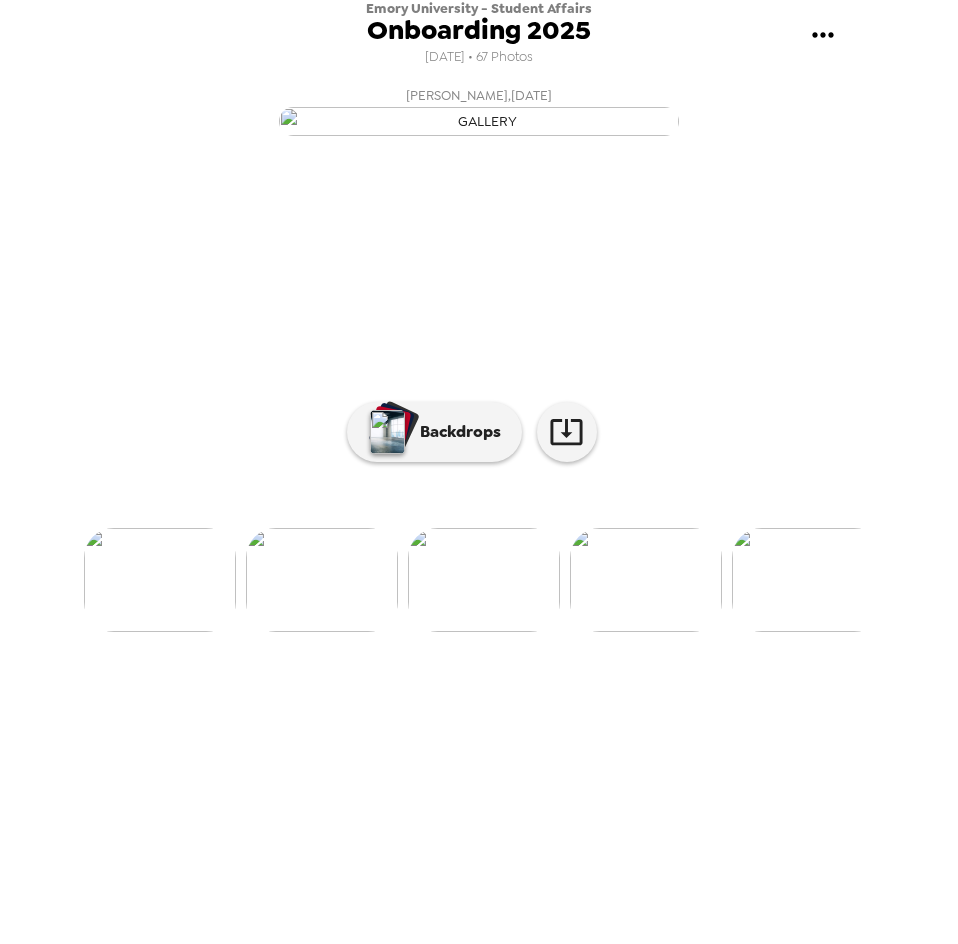 click at bounding box center [646, 580] 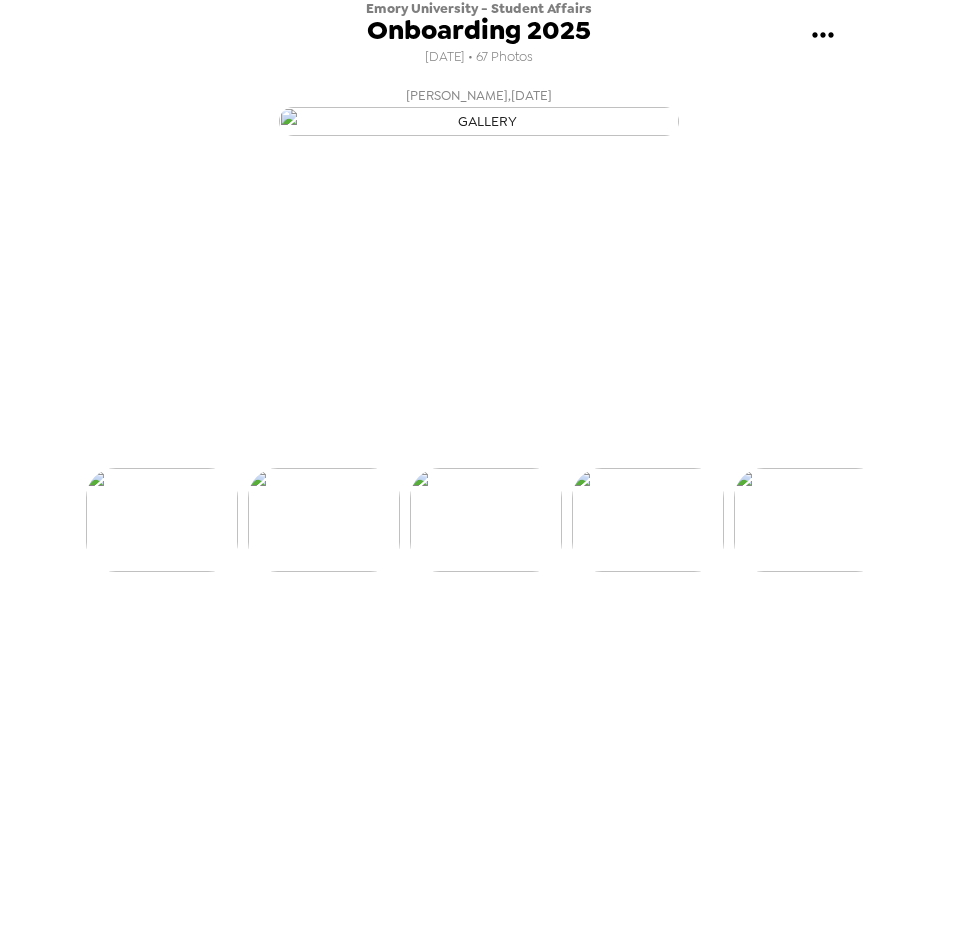 scroll, scrollTop: 0, scrollLeft: 6474, axis: horizontal 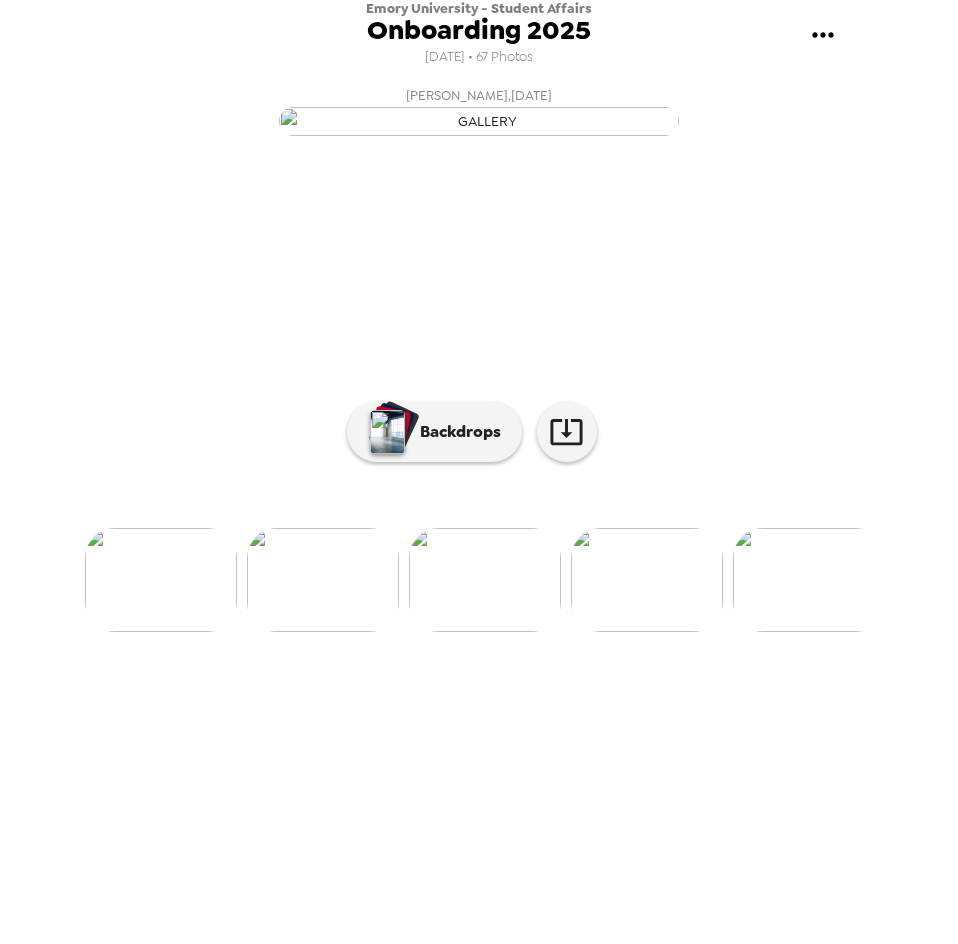 click at bounding box center [647, 580] 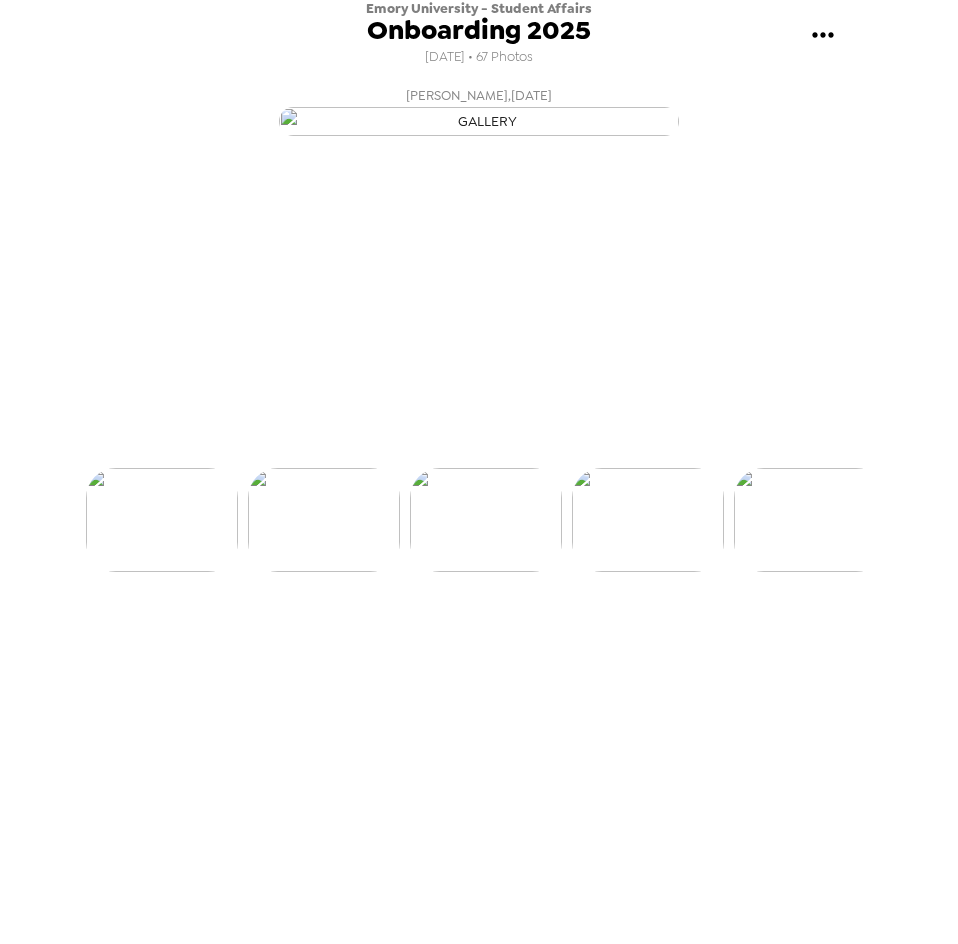 scroll, scrollTop: 0, scrollLeft: 6636, axis: horizontal 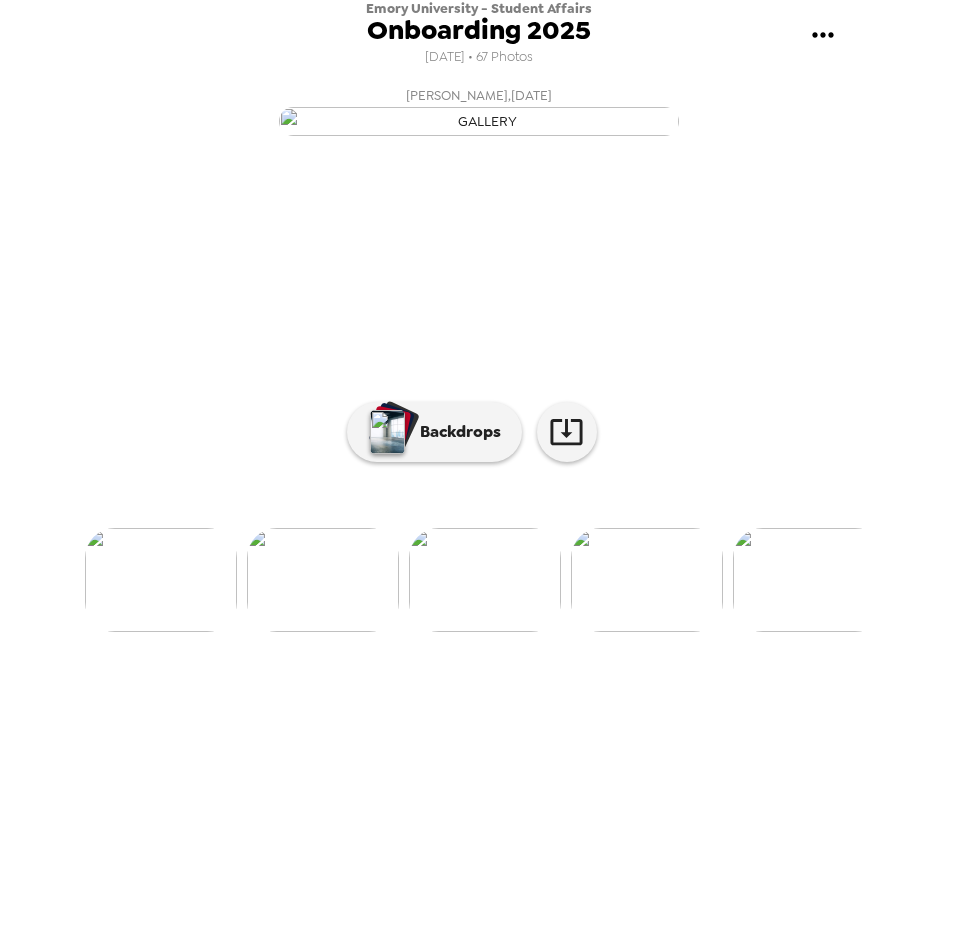click at bounding box center [647, 580] 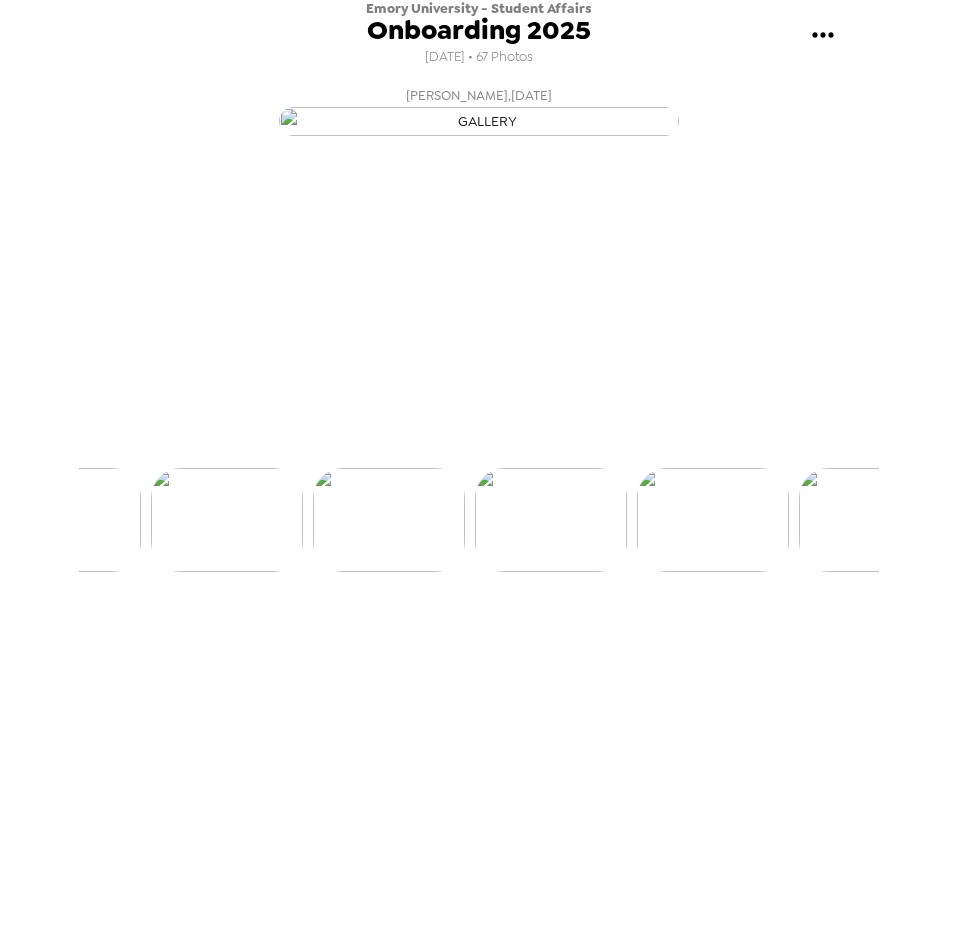 scroll, scrollTop: 0, scrollLeft: 6798, axis: horizontal 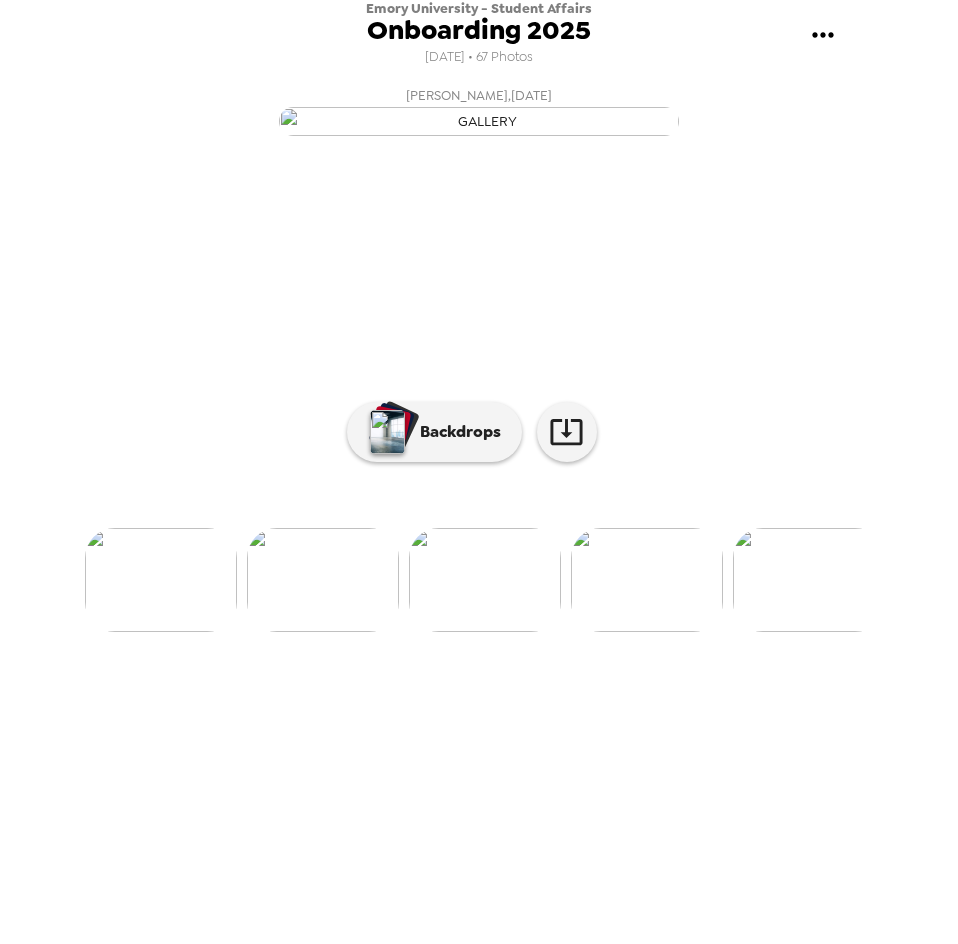 click at bounding box center (809, 580) 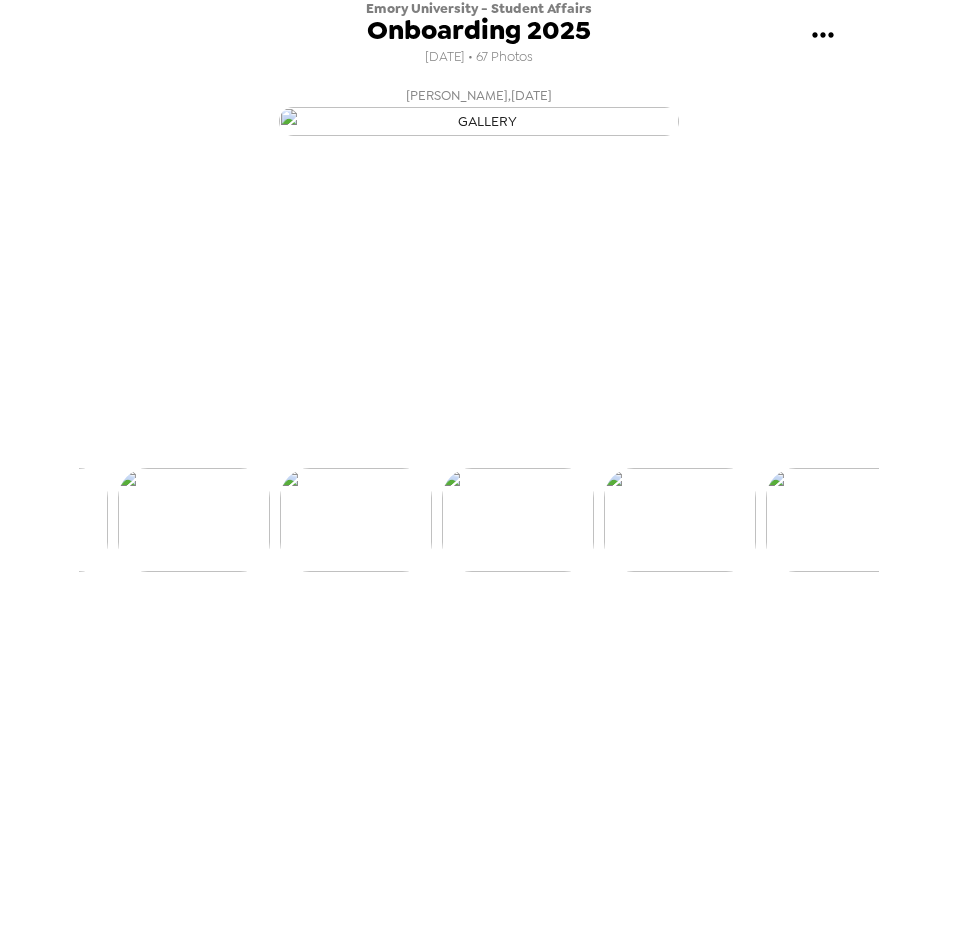 scroll, scrollTop: 0, scrollLeft: 7122, axis: horizontal 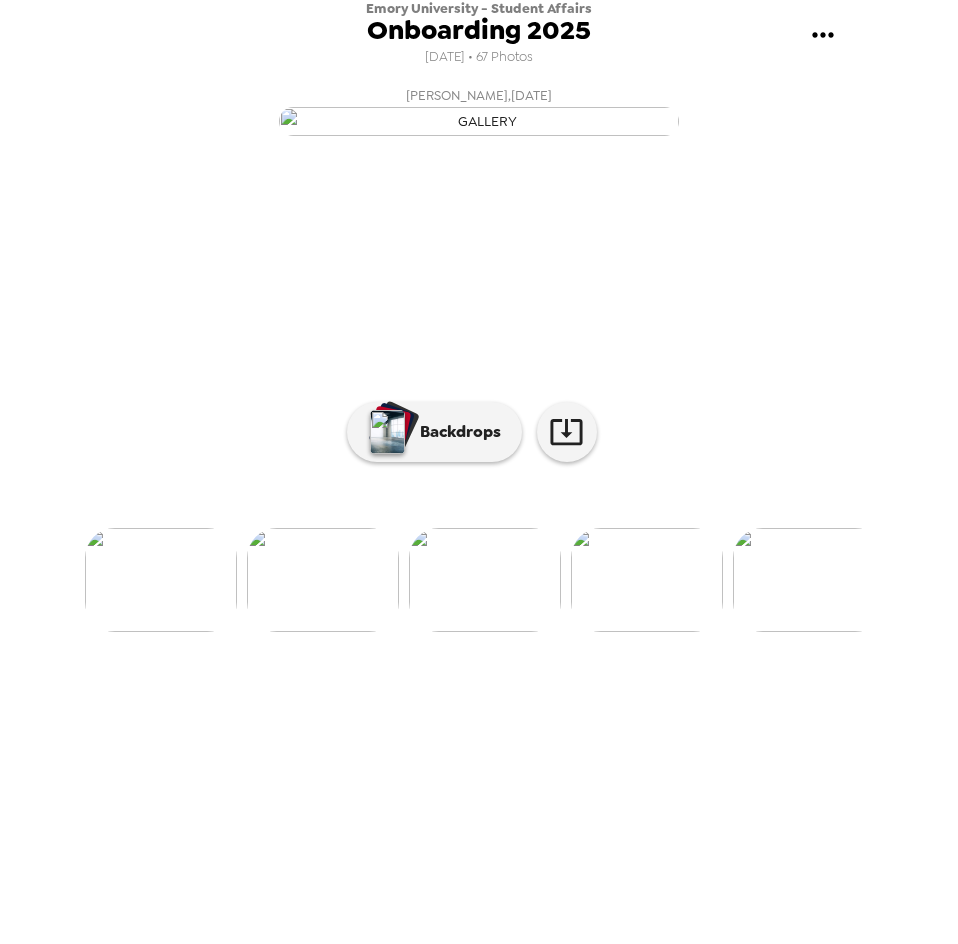 click at bounding box center [647, 580] 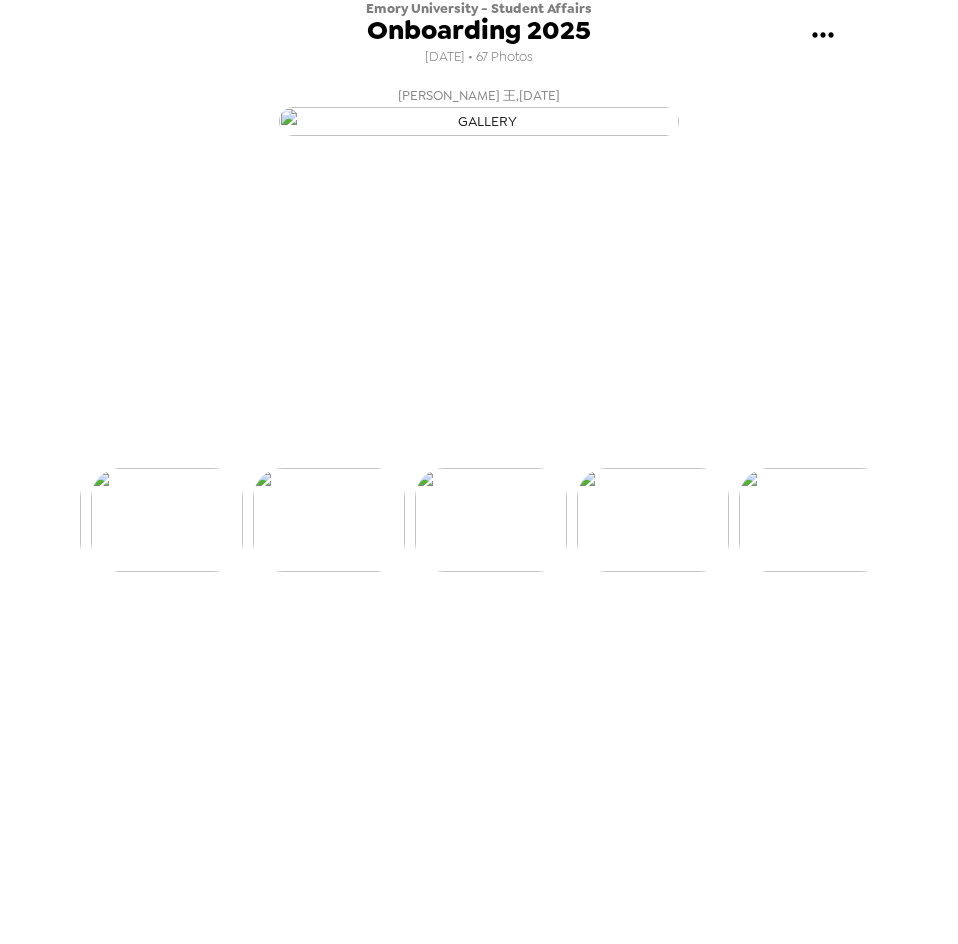 scroll, scrollTop: 0, scrollLeft: 7284, axis: horizontal 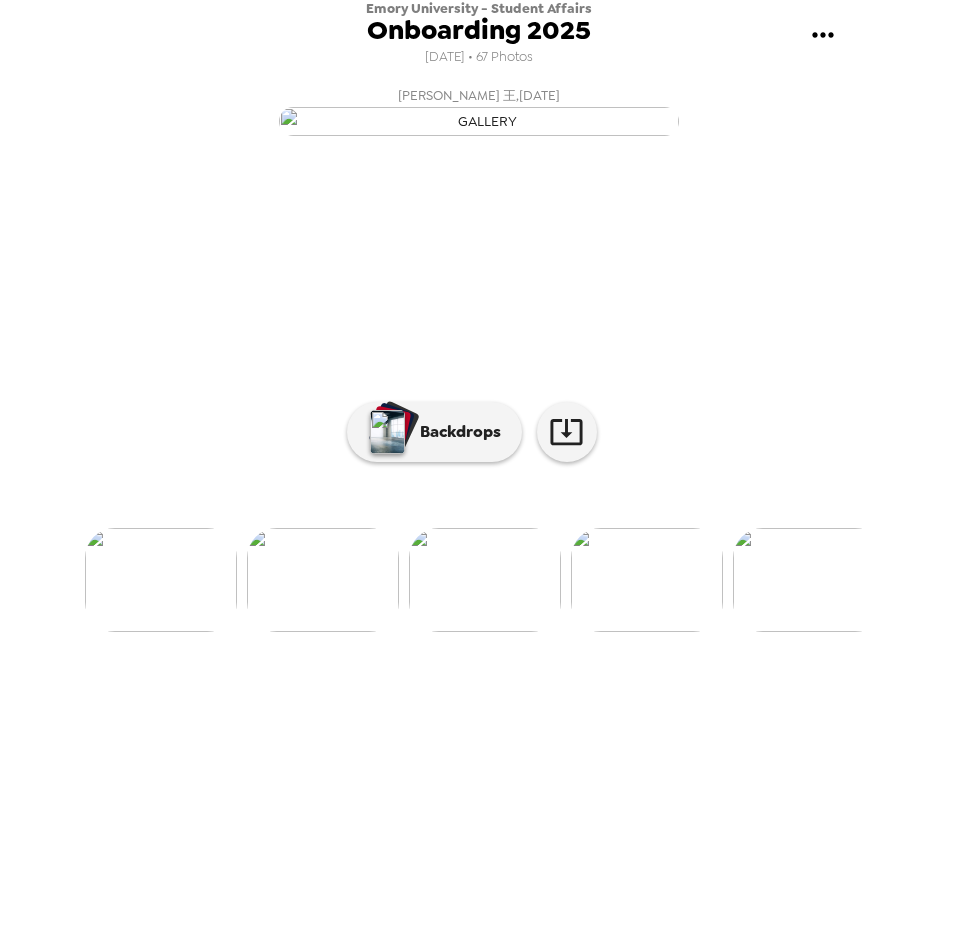 click at bounding box center (809, 580) 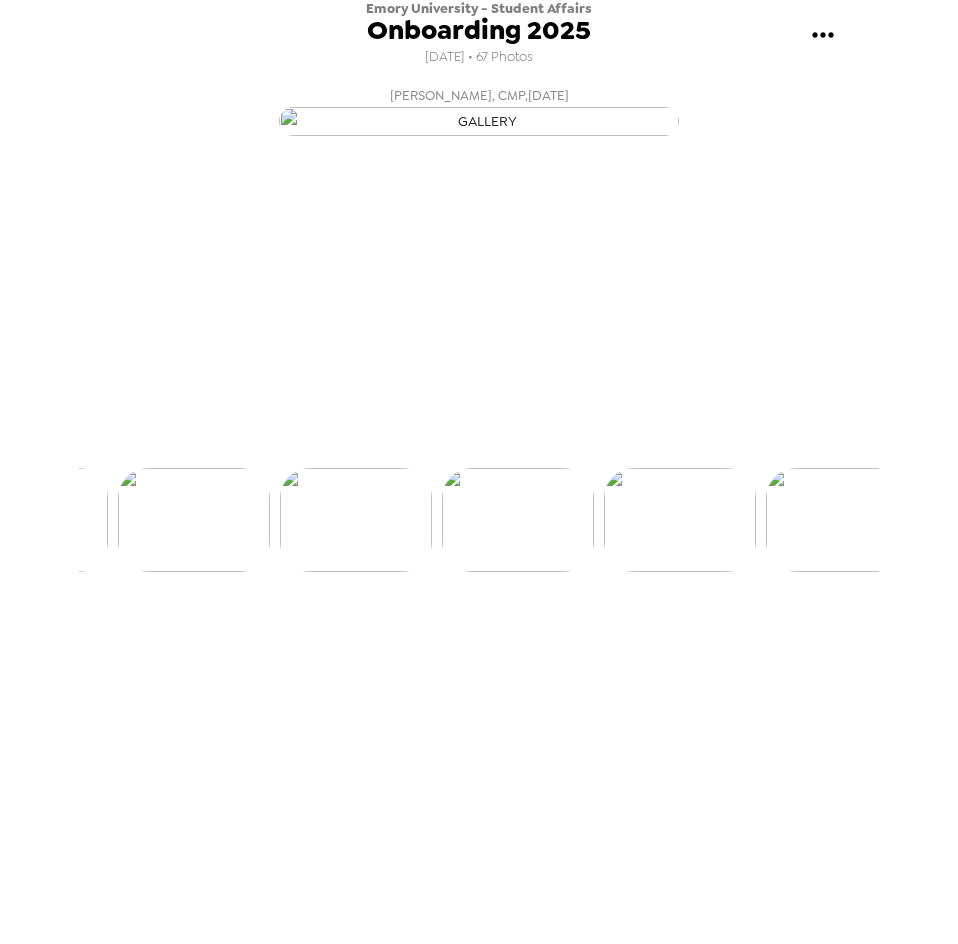 scroll, scrollTop: 0, scrollLeft: 7607, axis: horizontal 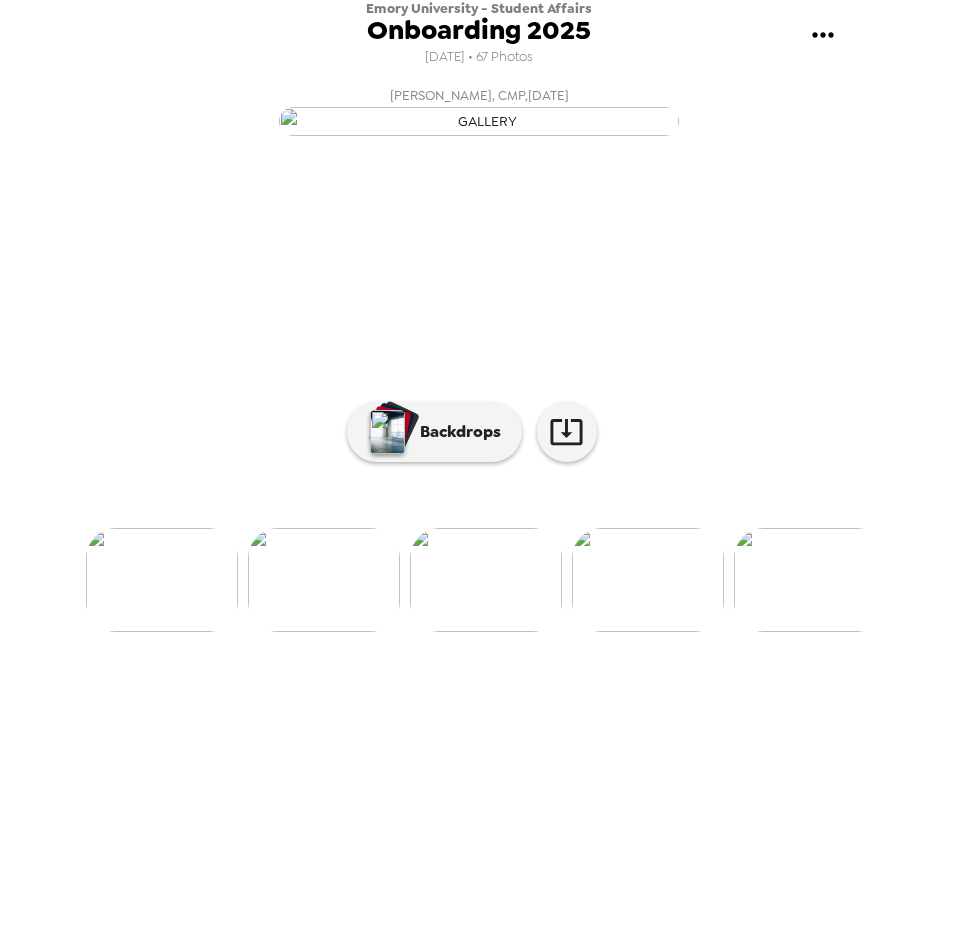 click at bounding box center [810, 580] 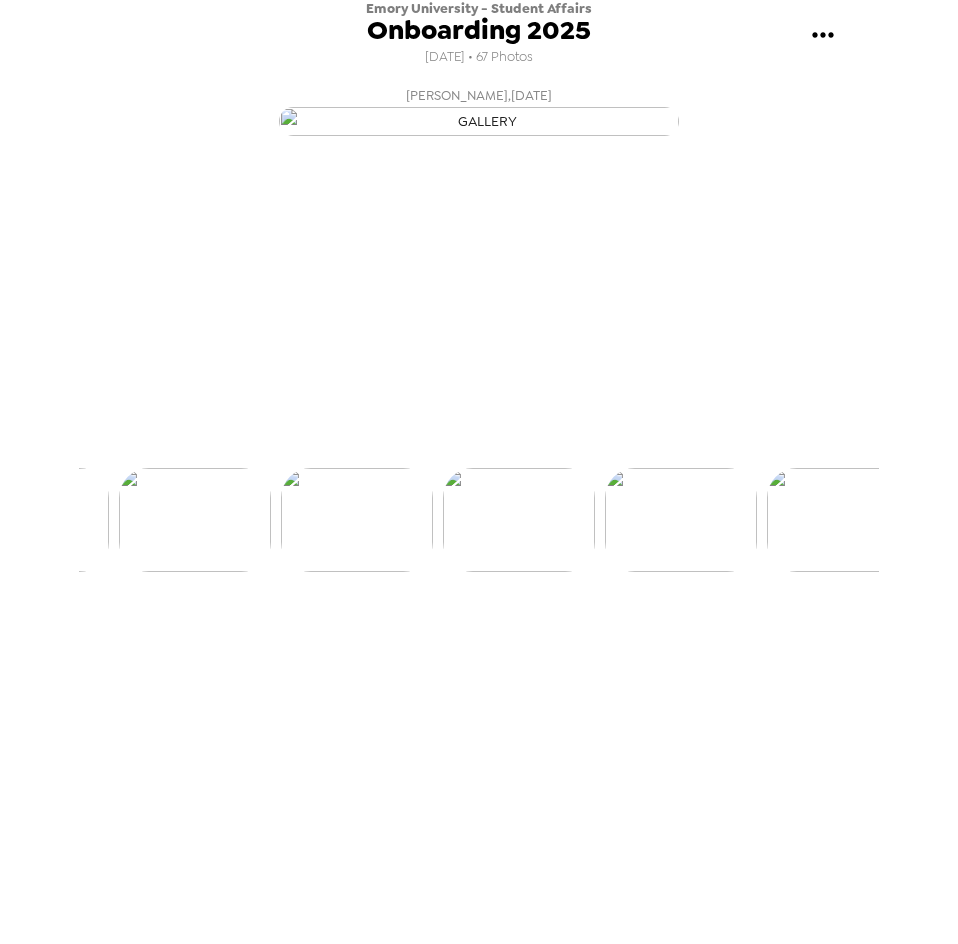 scroll, scrollTop: 0, scrollLeft: 7931, axis: horizontal 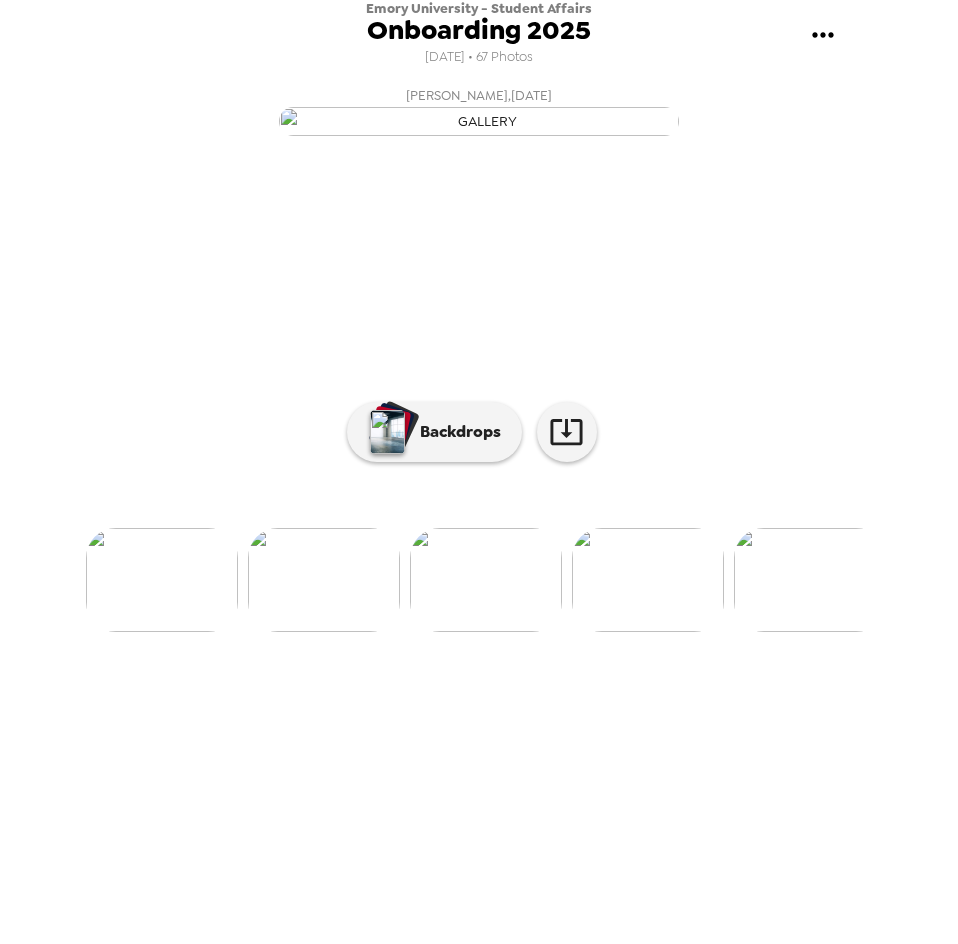 click at bounding box center [810, 580] 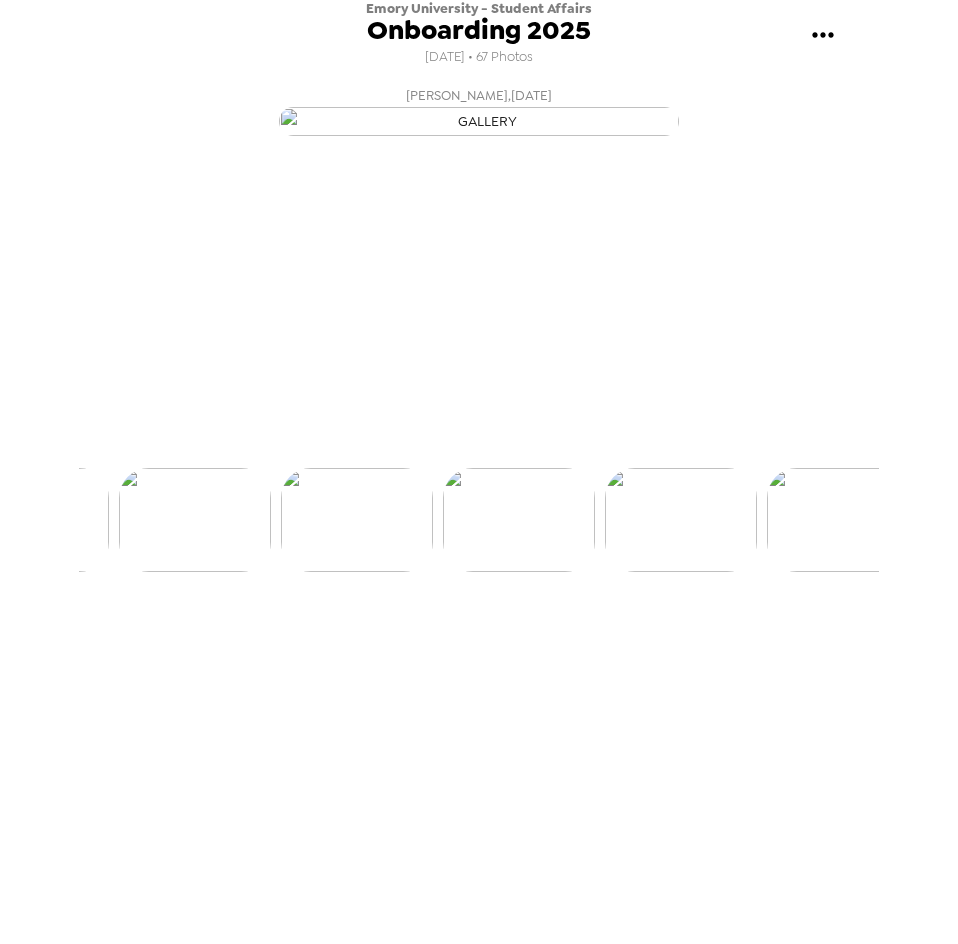 scroll, scrollTop: 0, scrollLeft: 8255, axis: horizontal 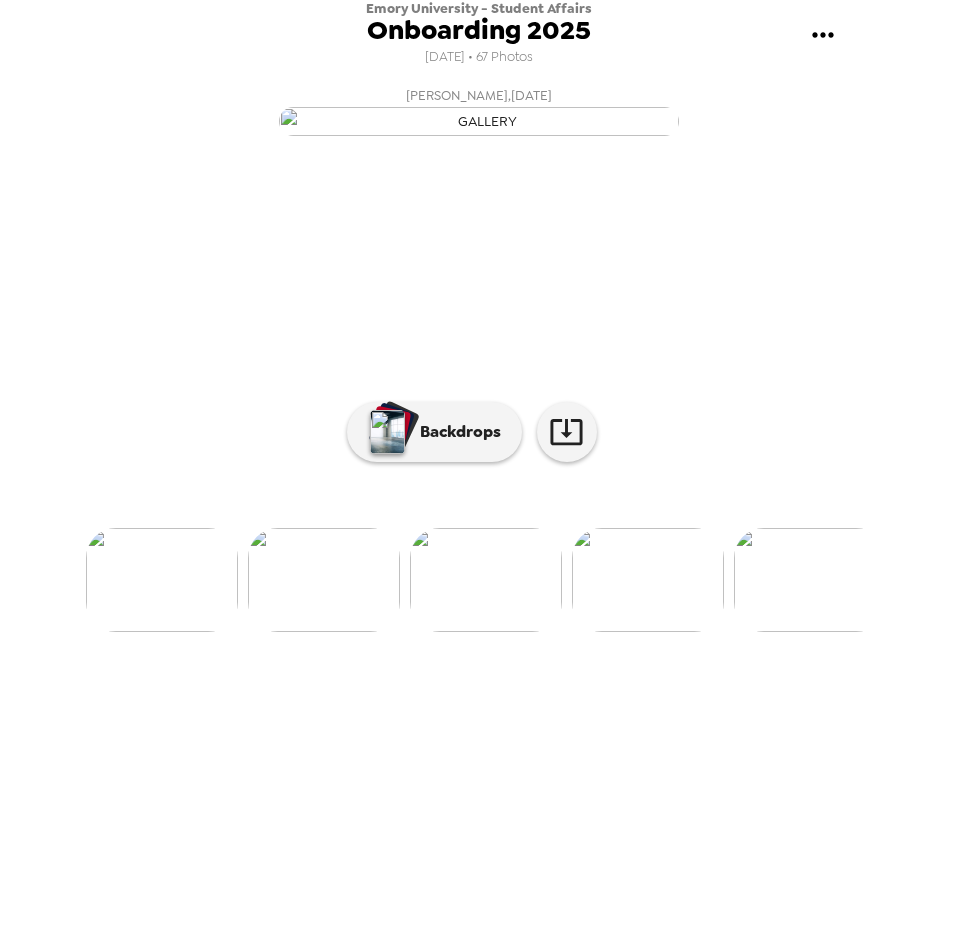 click at bounding box center [810, 580] 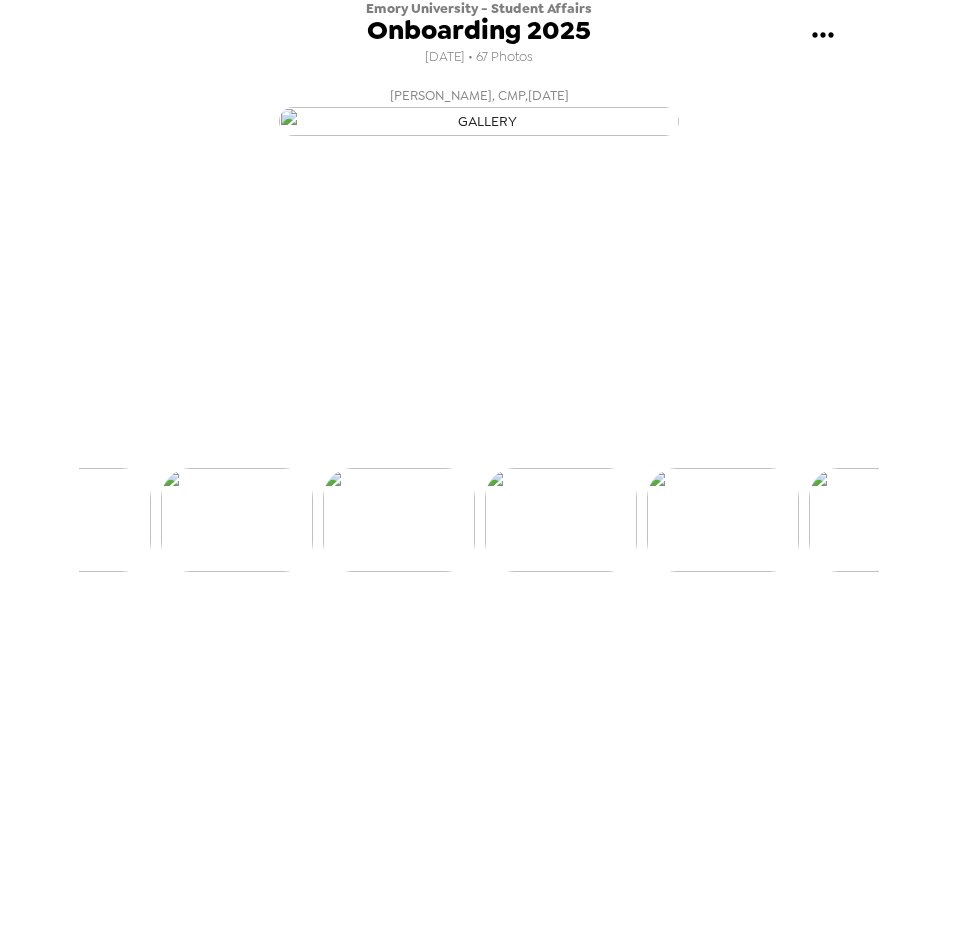 scroll, scrollTop: 0, scrollLeft: 8579, axis: horizontal 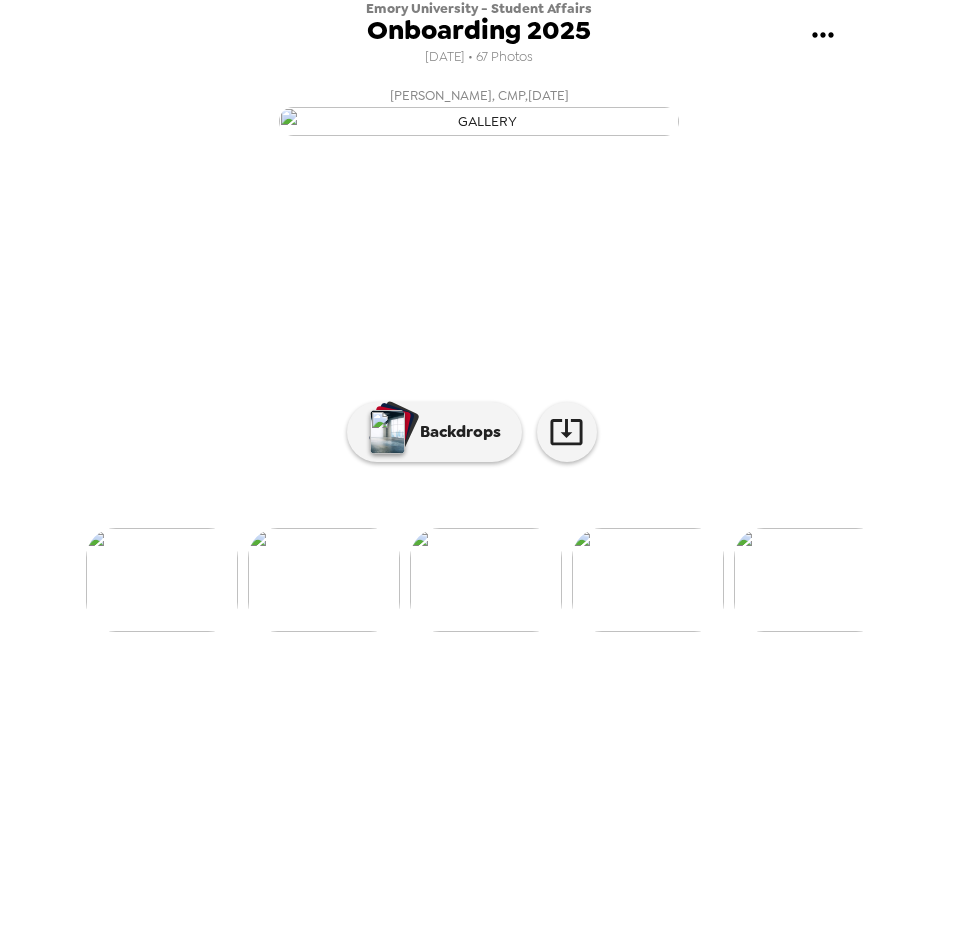 click at bounding box center [810, 580] 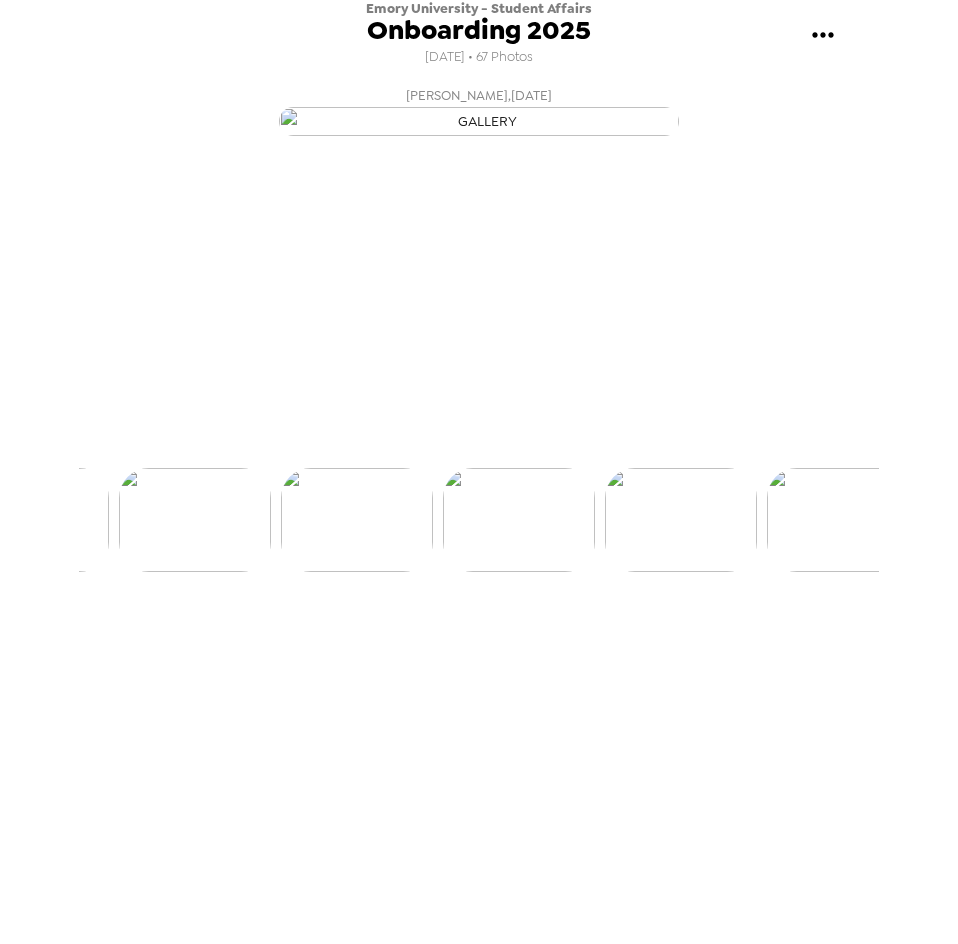 scroll, scrollTop: 0, scrollLeft: 8902, axis: horizontal 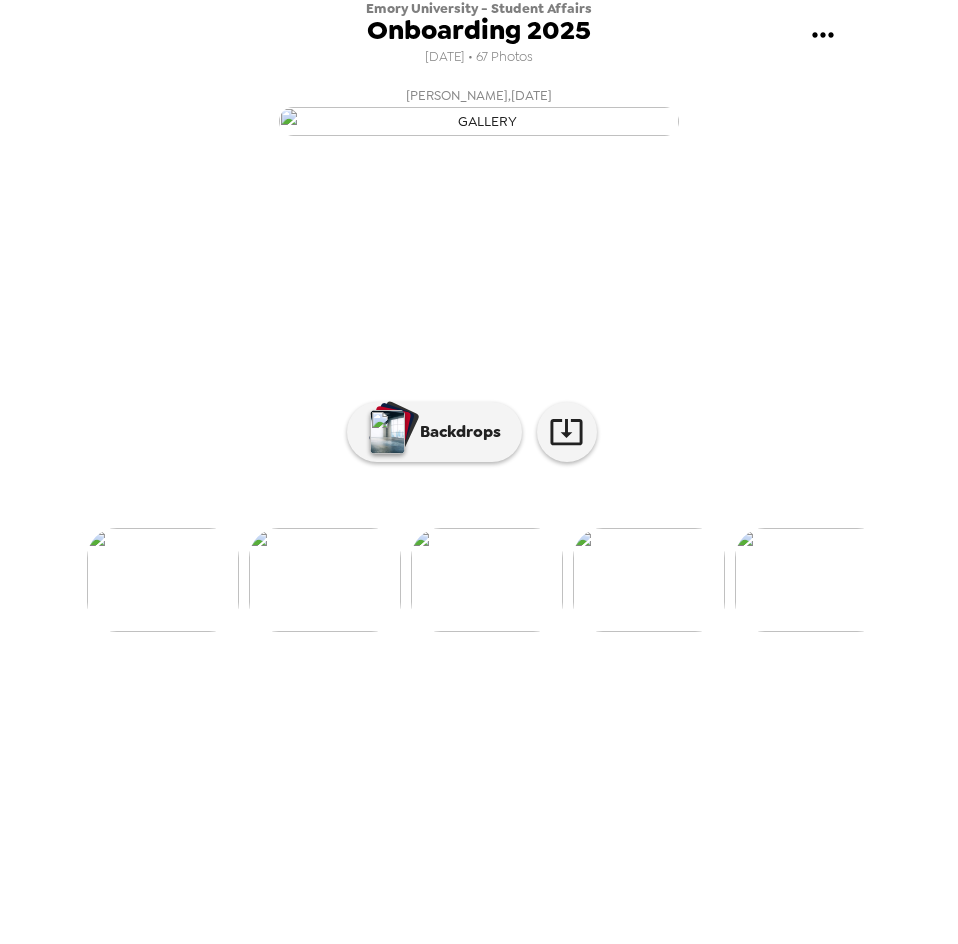click at bounding box center (649, 580) 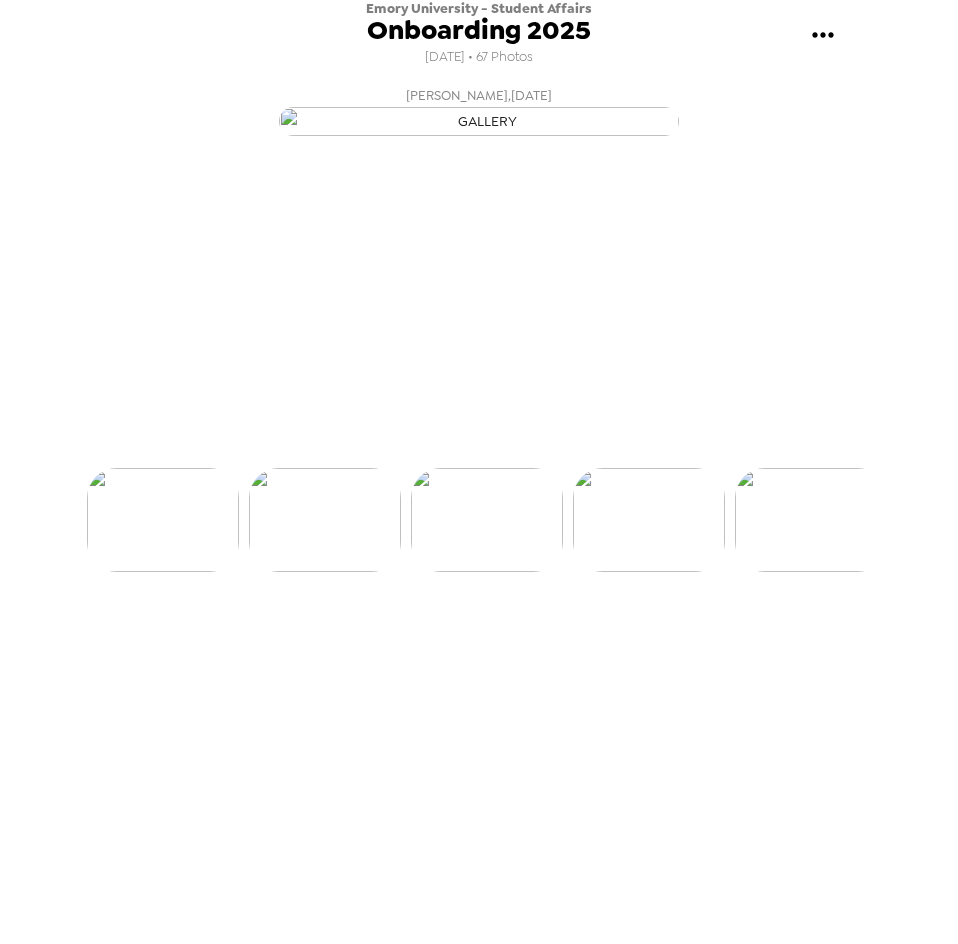 scroll, scrollTop: 0, scrollLeft: 9064, axis: horizontal 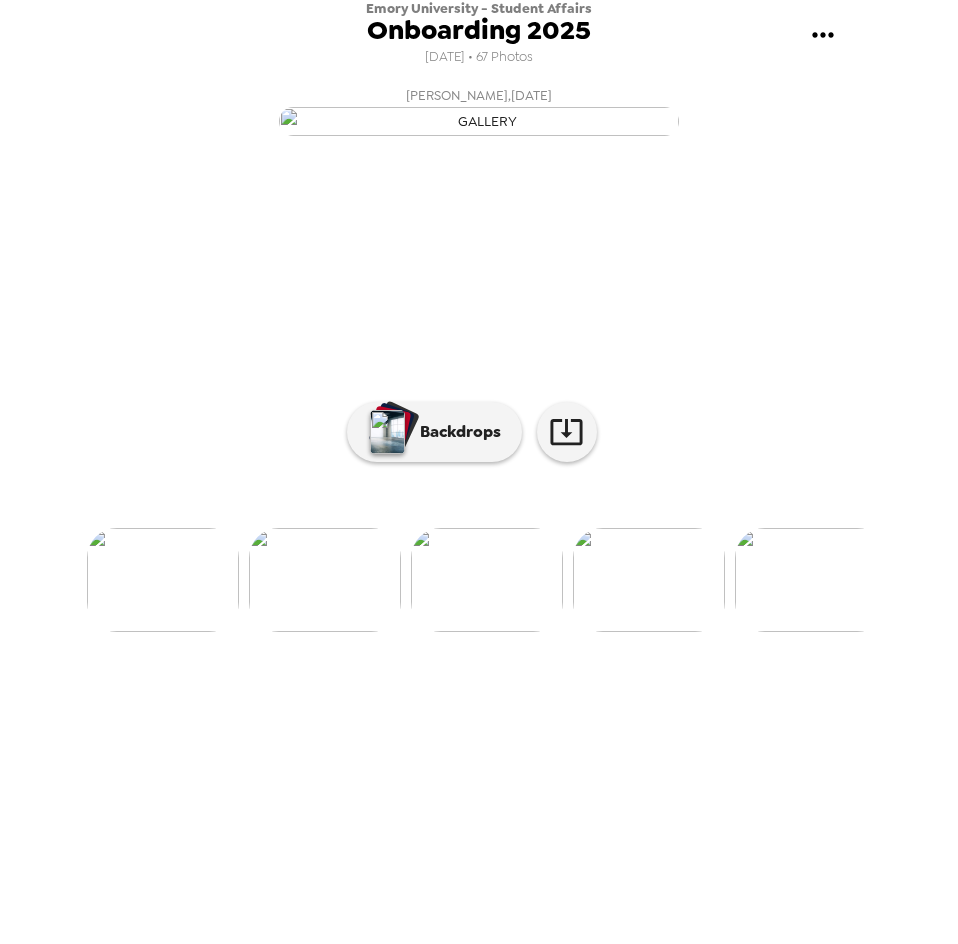 click at bounding box center (649, 580) 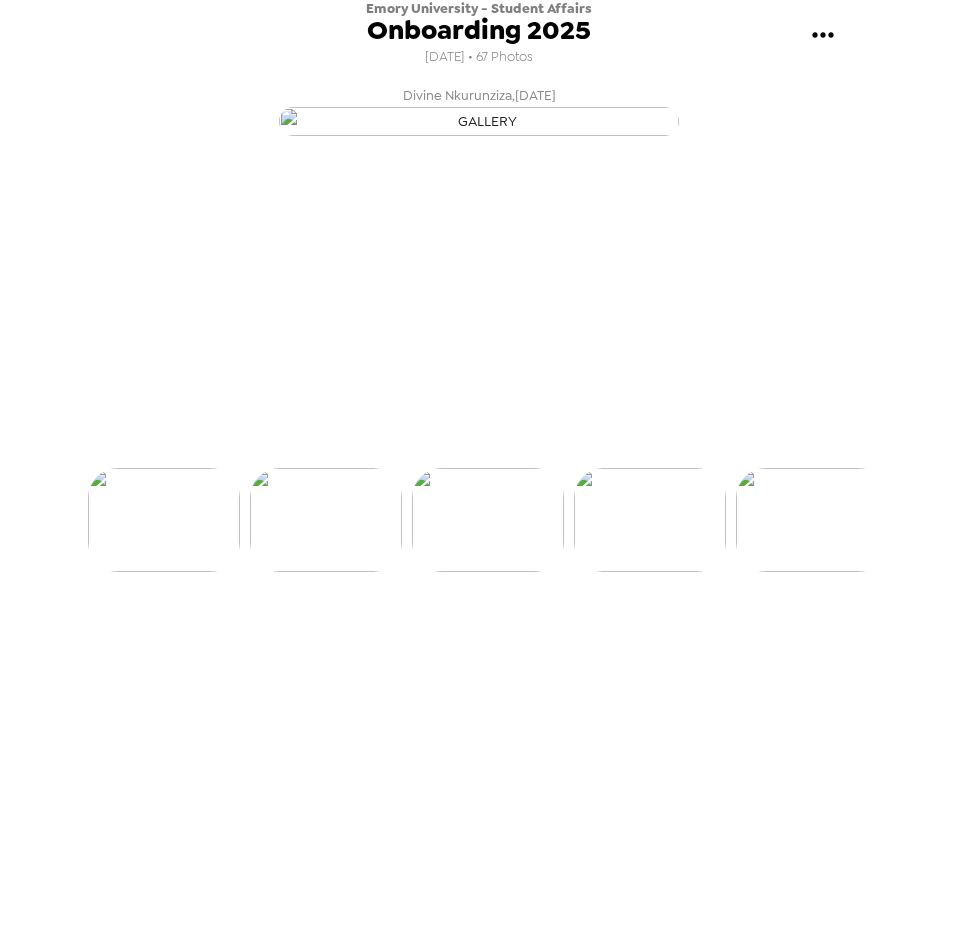 scroll, scrollTop: 0, scrollLeft: 9226, axis: horizontal 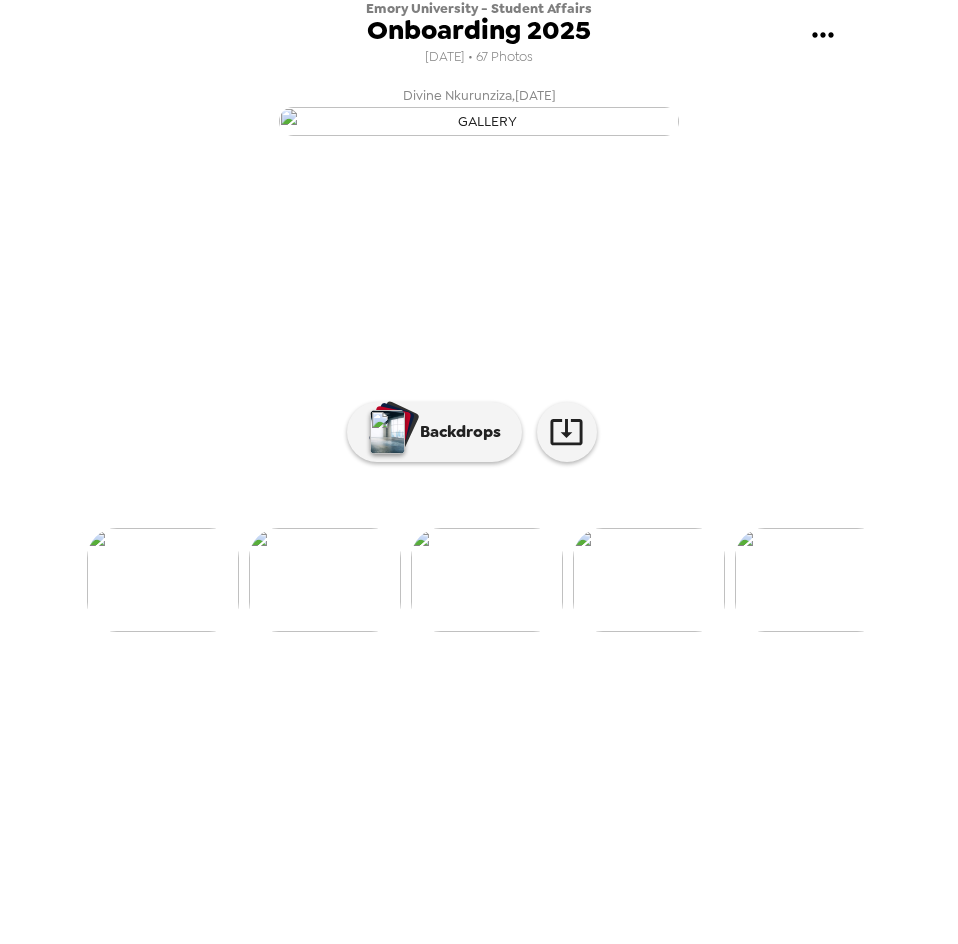 click at bounding box center [649, 580] 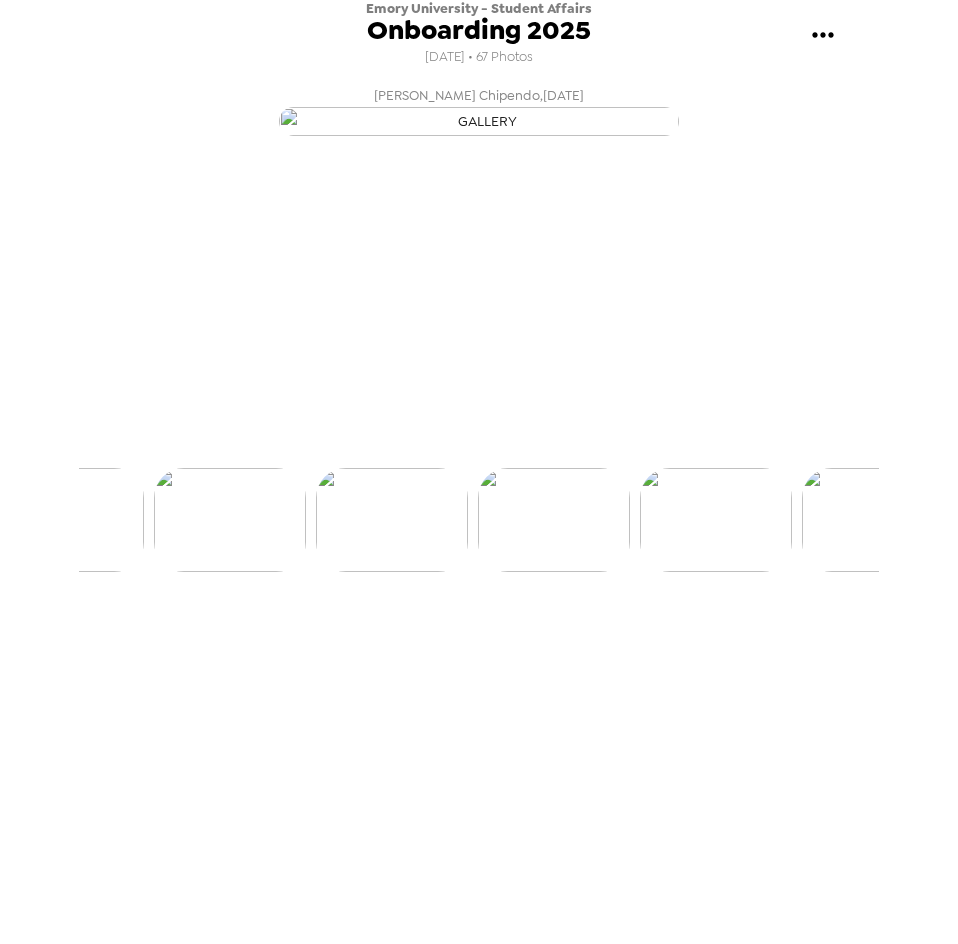 scroll, scrollTop: 0, scrollLeft: 9388, axis: horizontal 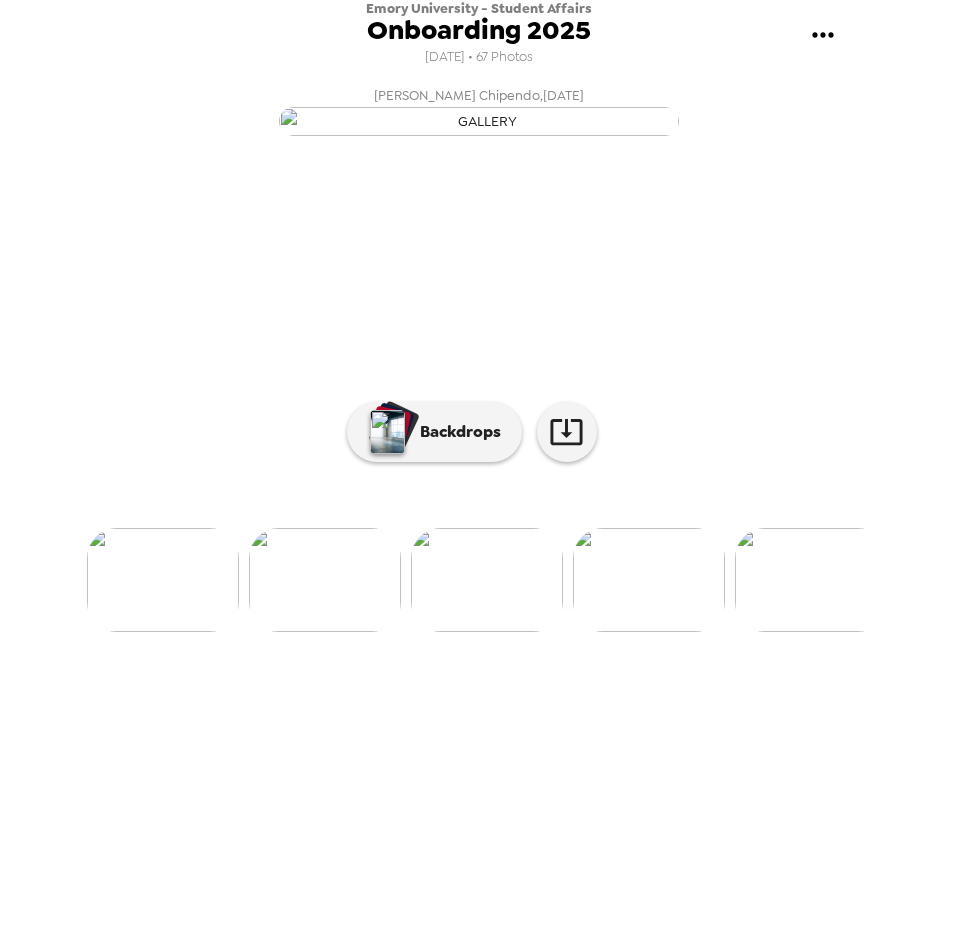 click at bounding box center [811, 580] 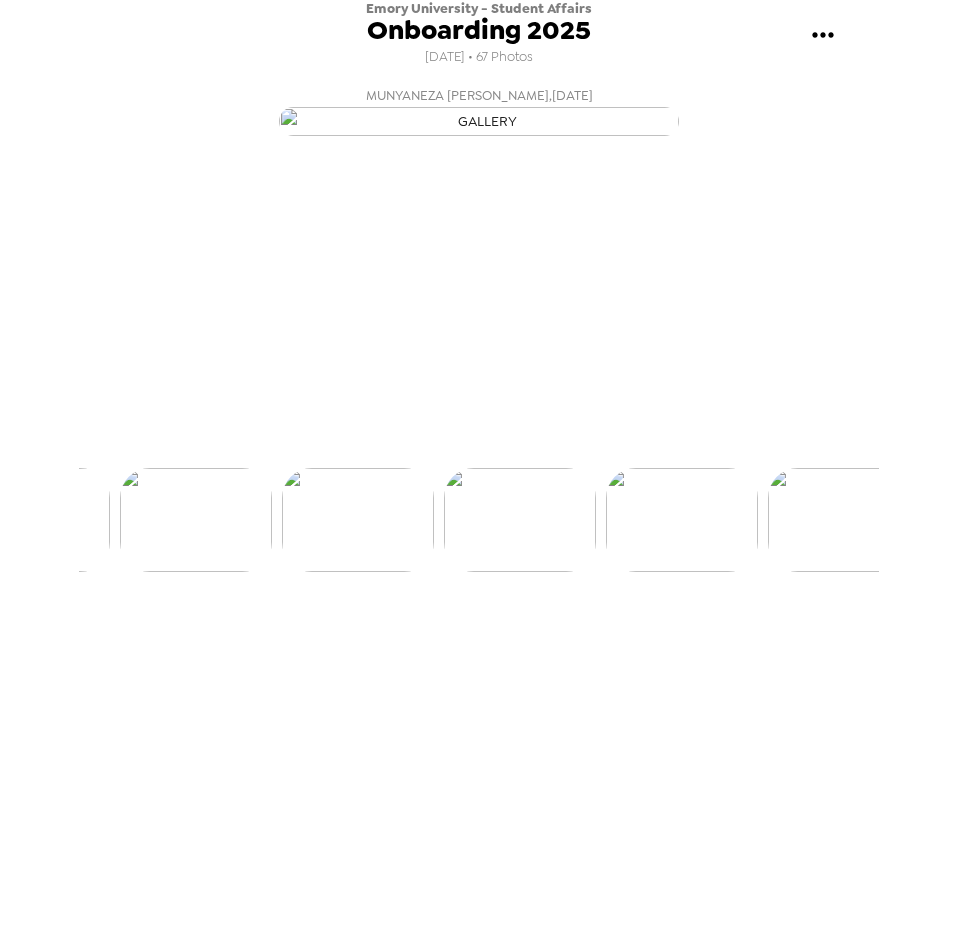 scroll, scrollTop: 0, scrollLeft: 9712, axis: horizontal 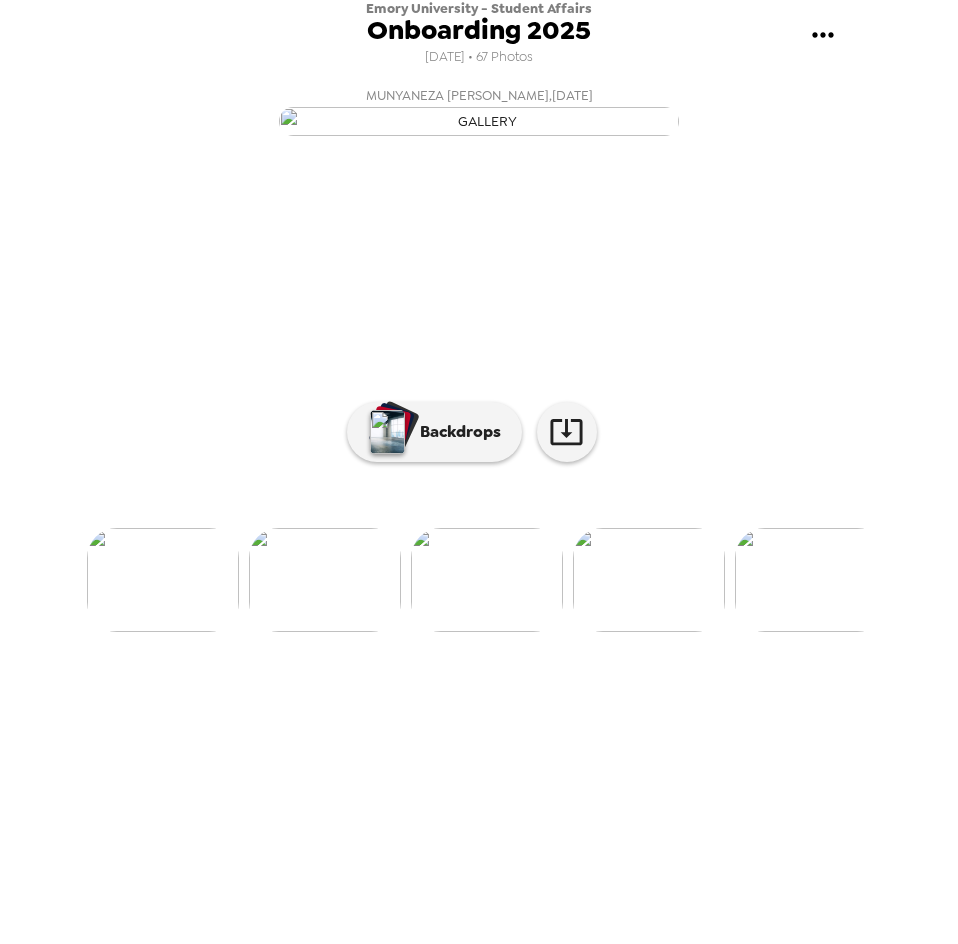 click at bounding box center (811, 580) 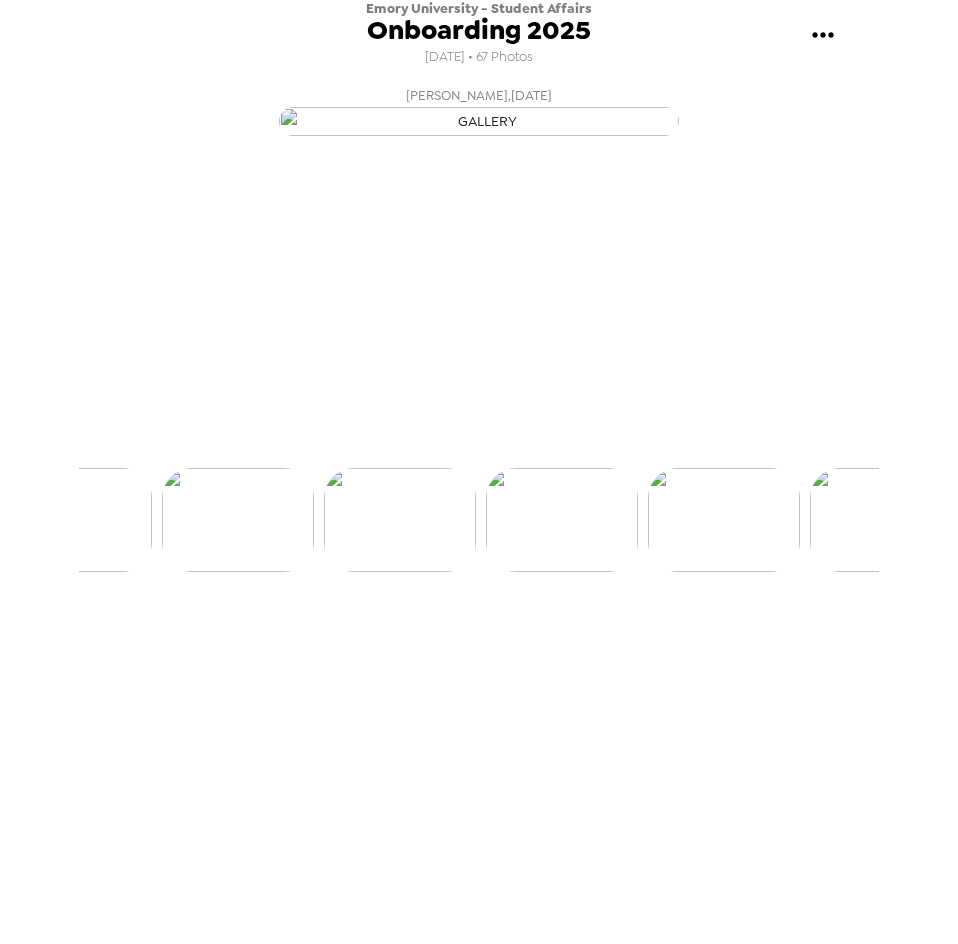 scroll, scrollTop: 0, scrollLeft: 10035, axis: horizontal 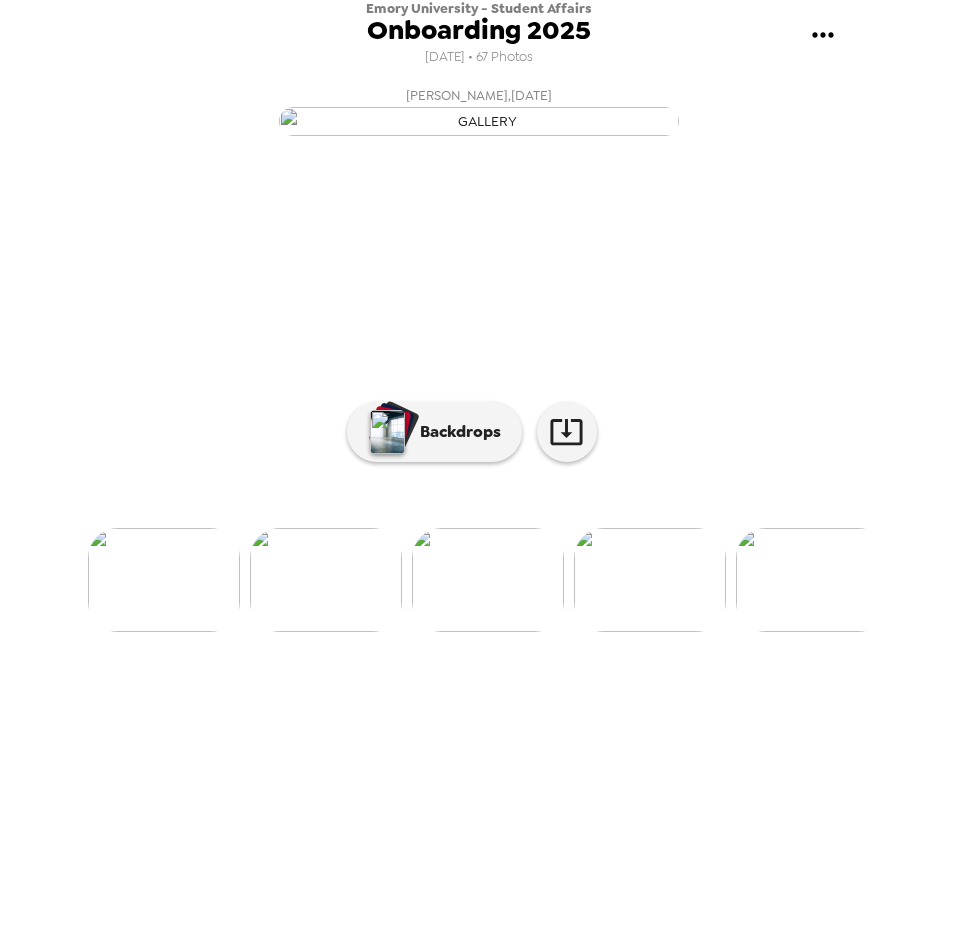 click at bounding box center (650, 580) 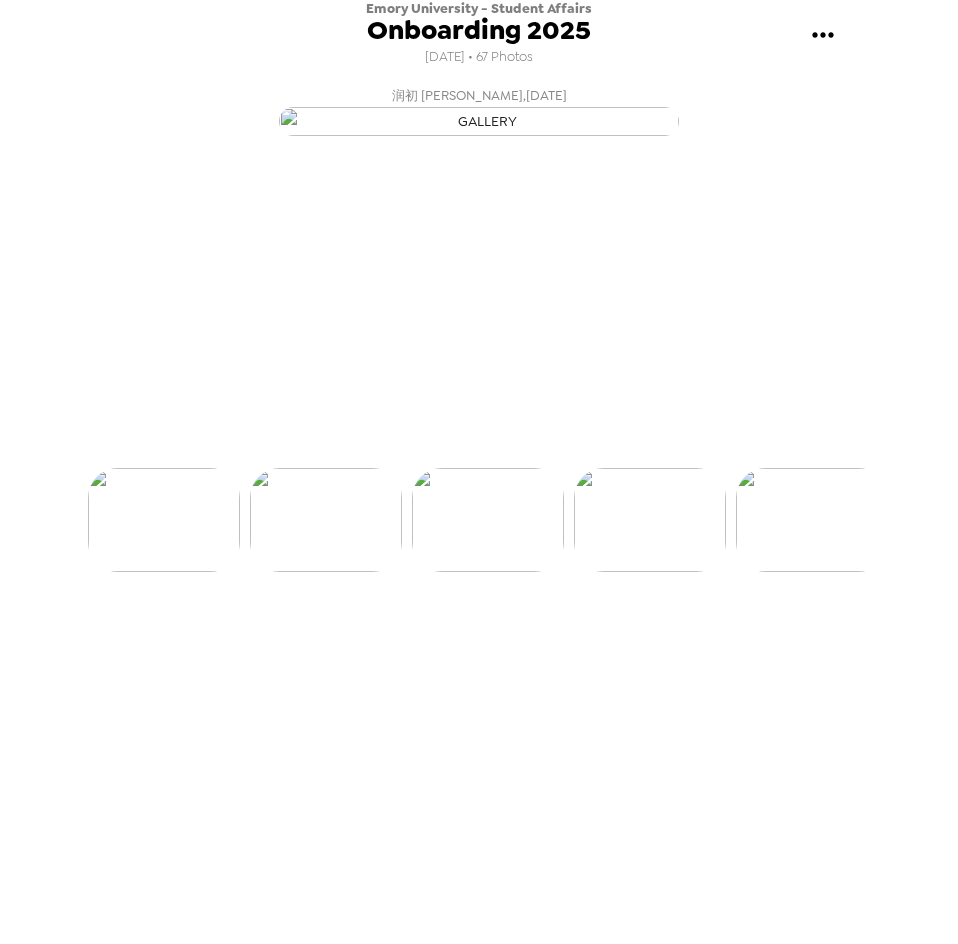 scroll, scrollTop: 0, scrollLeft: 10197, axis: horizontal 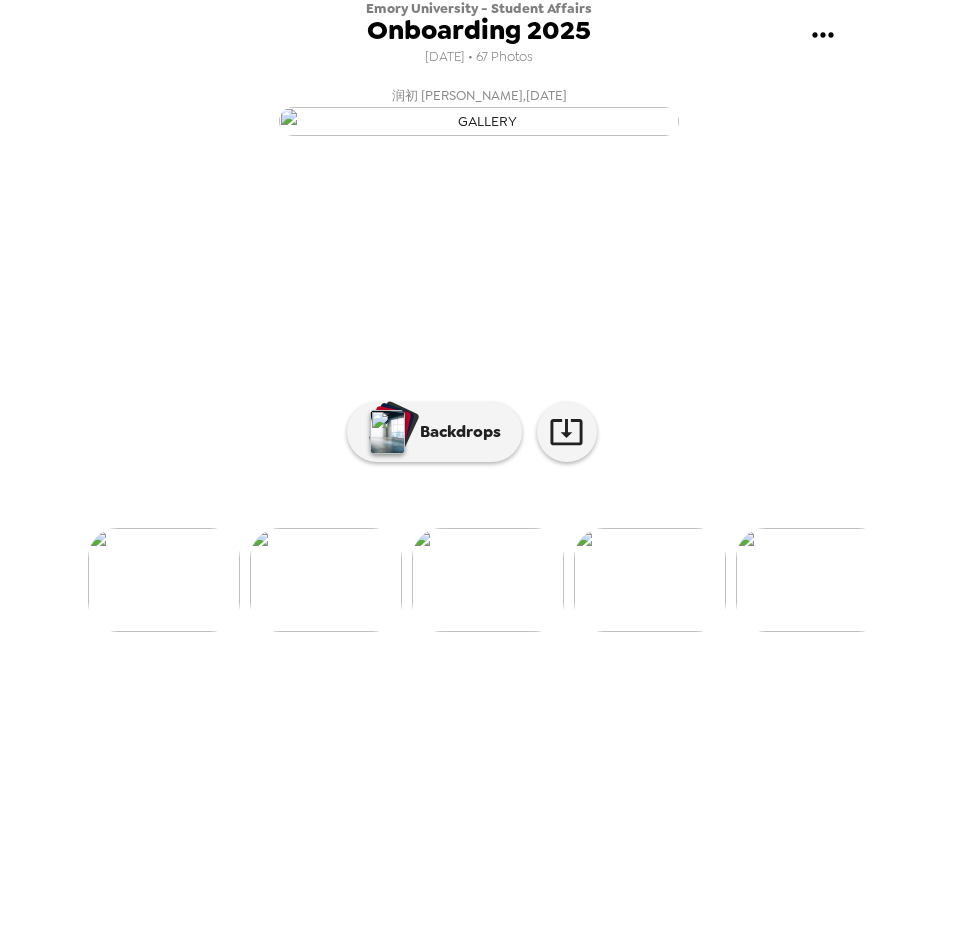 click at bounding box center (650, 580) 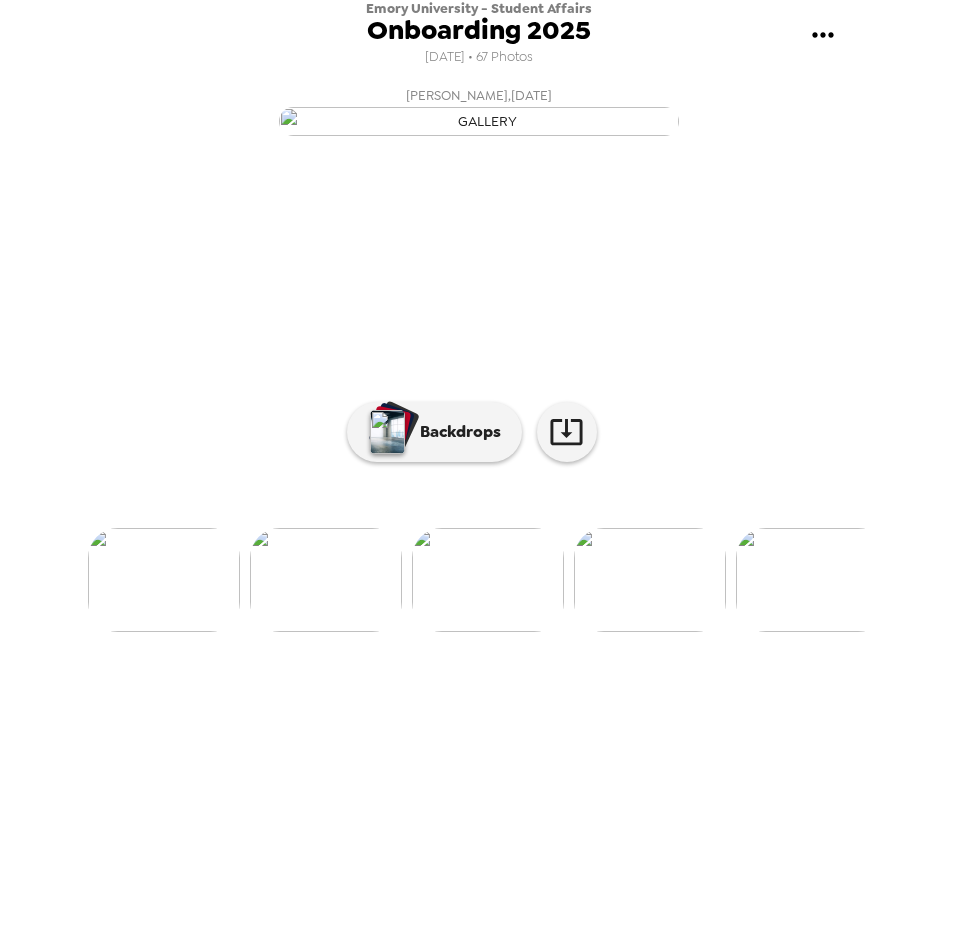 click at bounding box center [650, 580] 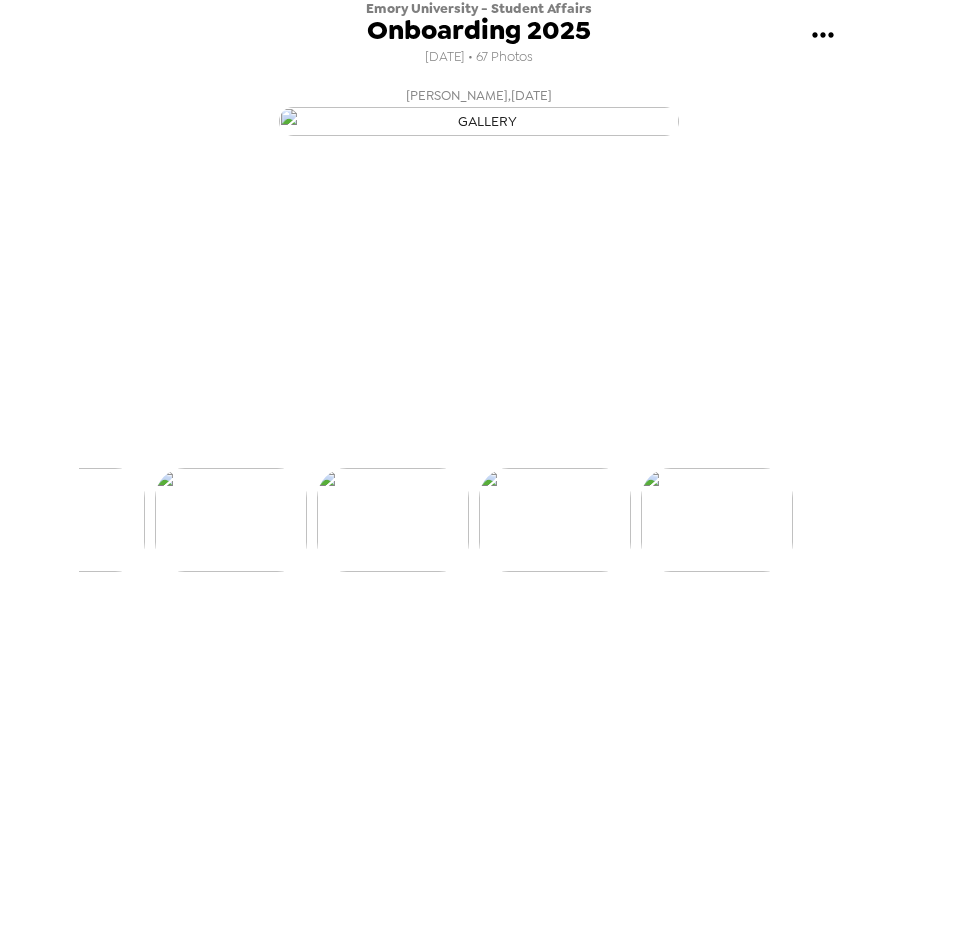 scroll, scrollTop: 0, scrollLeft: 10521, axis: horizontal 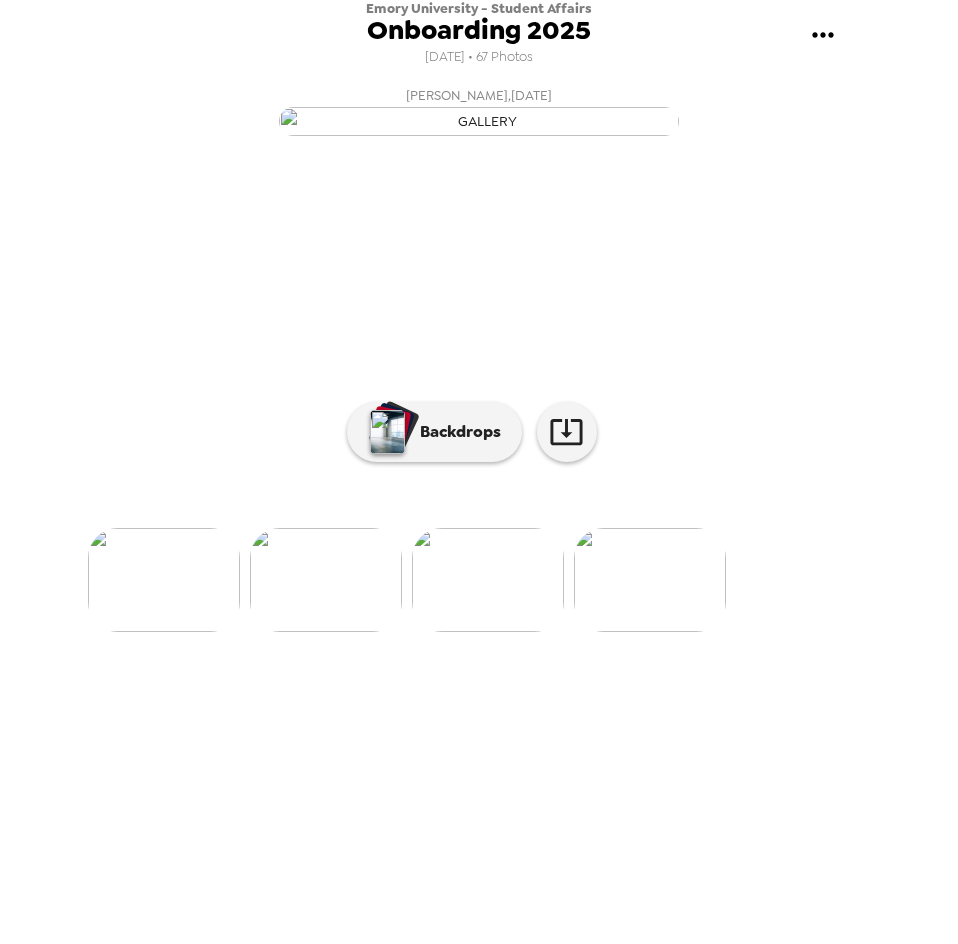 click 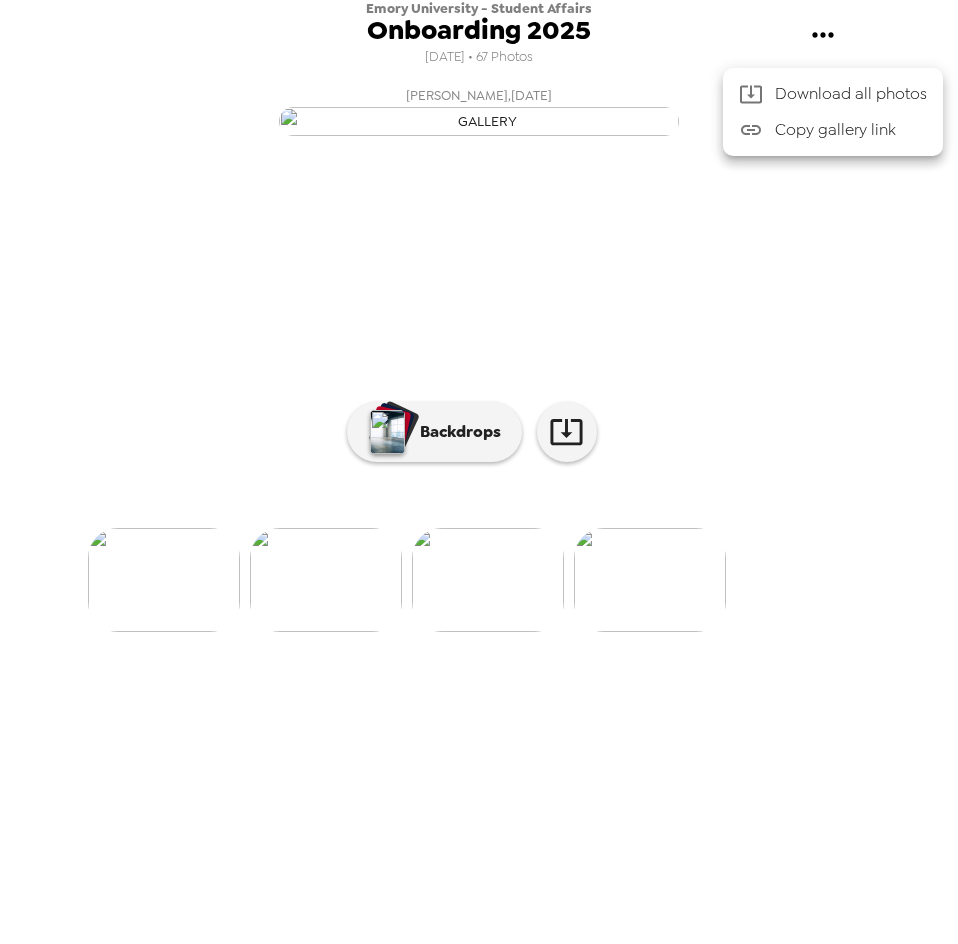 click on "Download all photos" at bounding box center [851, 94] 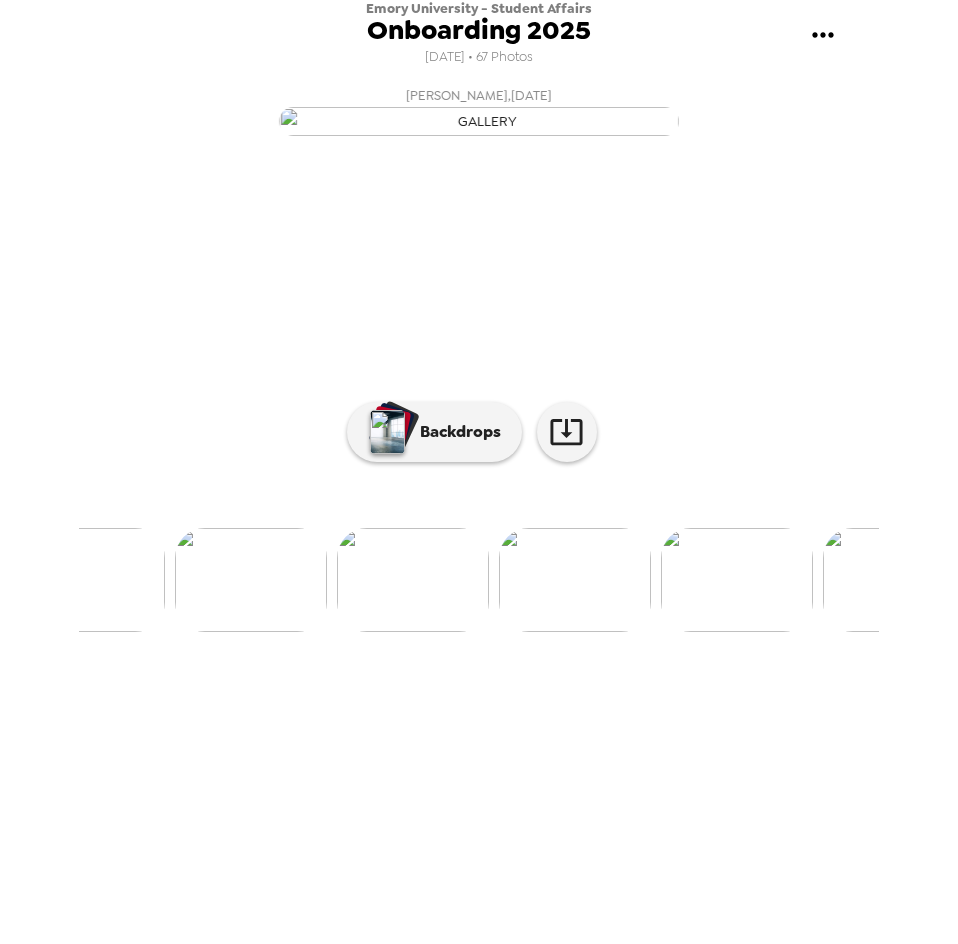 scroll, scrollTop: 0, scrollLeft: 9107, axis: horizontal 